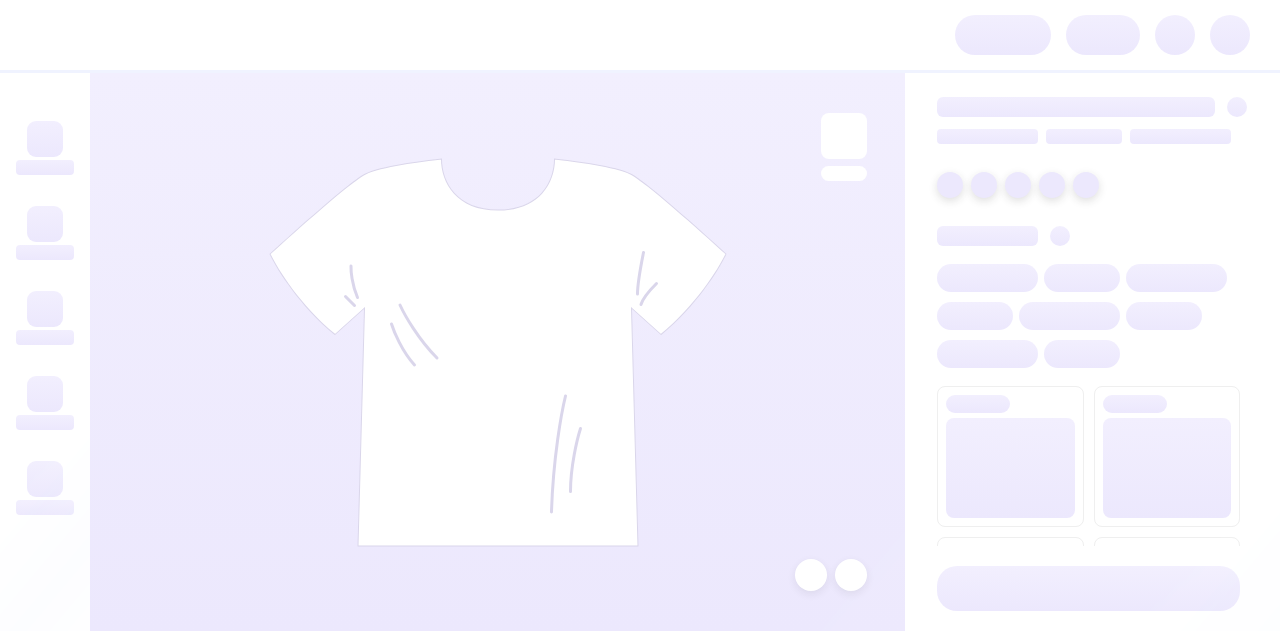 scroll, scrollTop: 0, scrollLeft: 0, axis: both 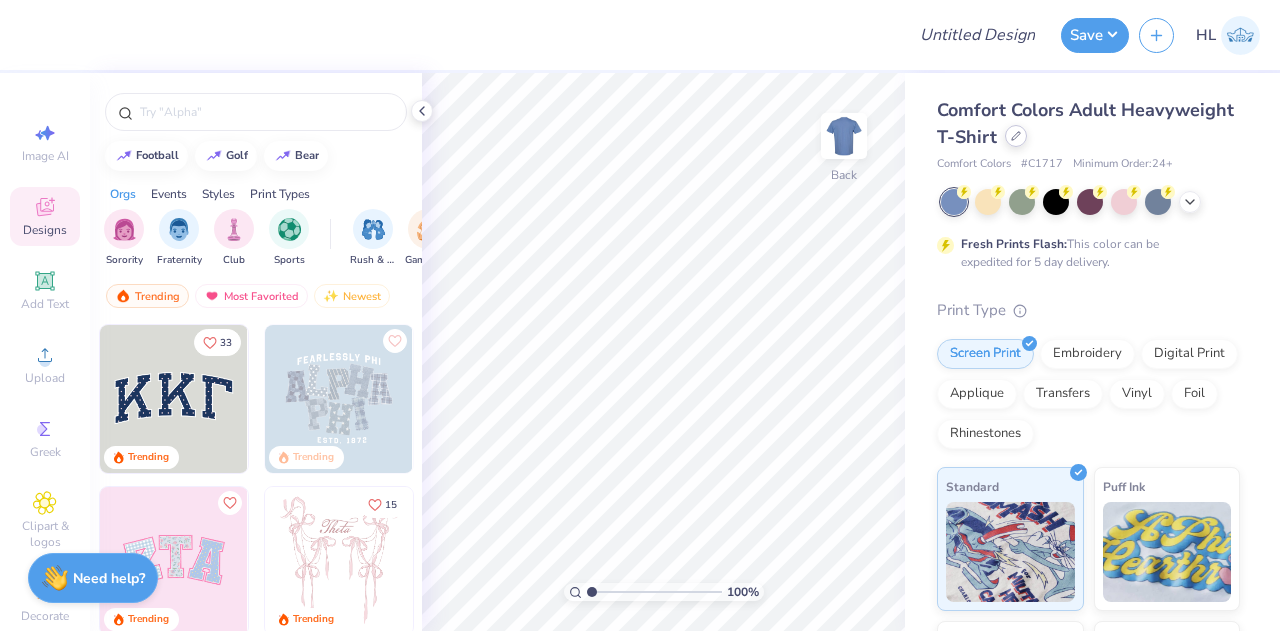 click at bounding box center (1016, 136) 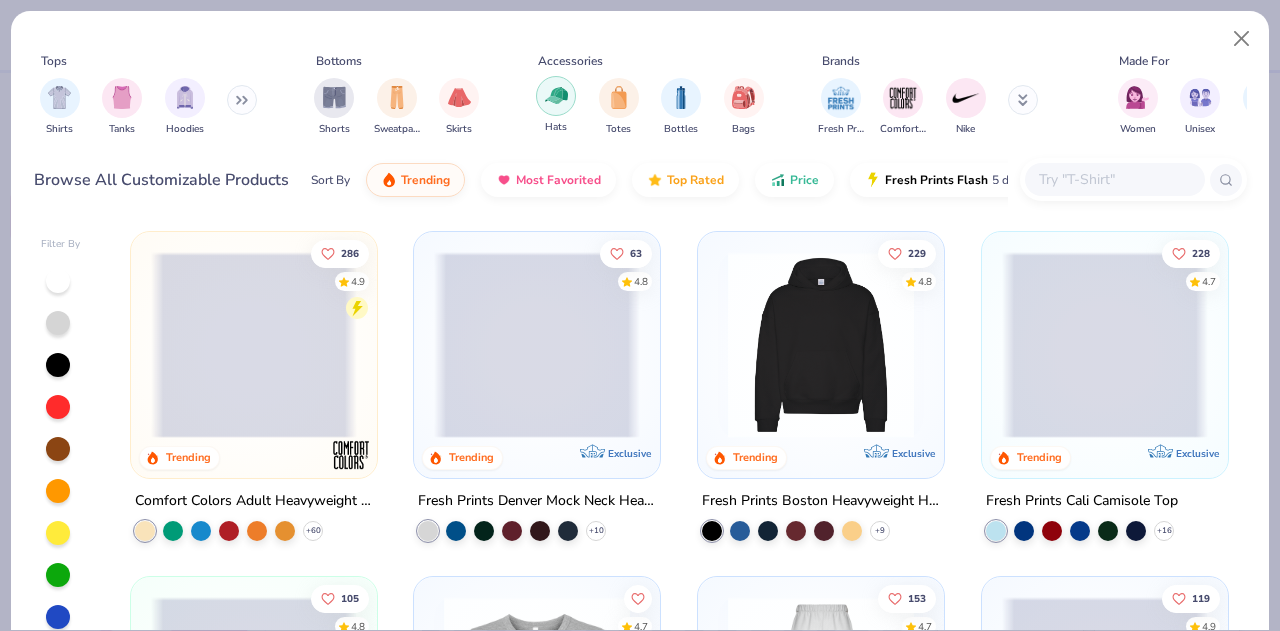 click at bounding box center (556, 95) 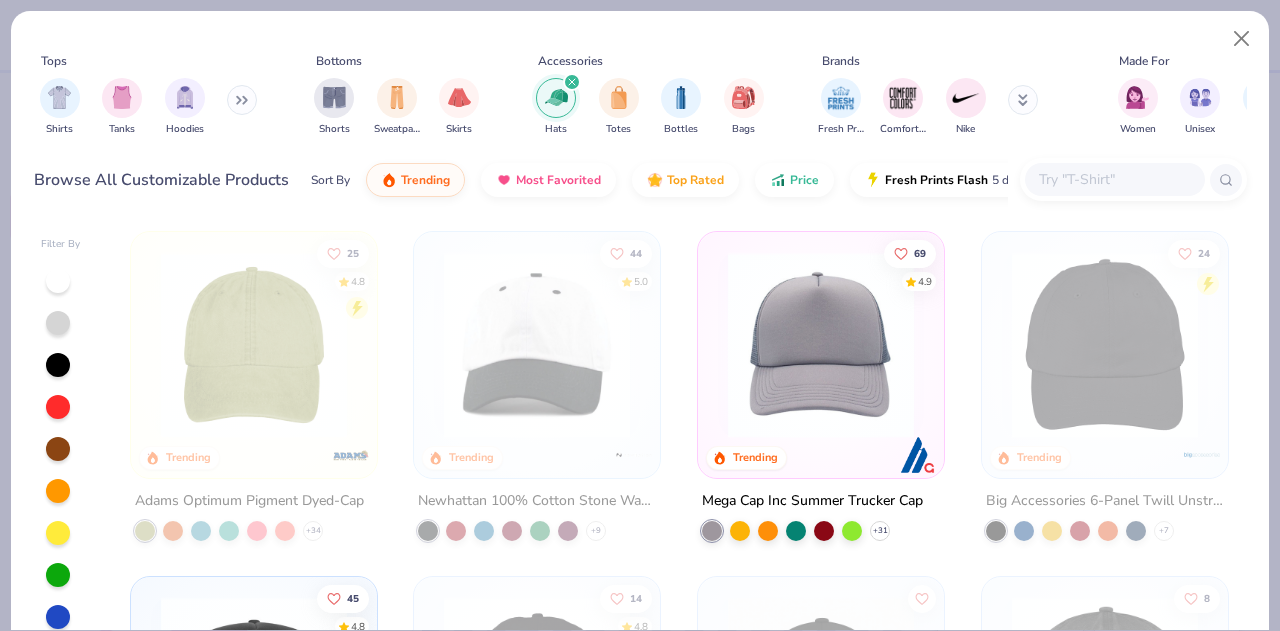 click at bounding box center [1114, 179] 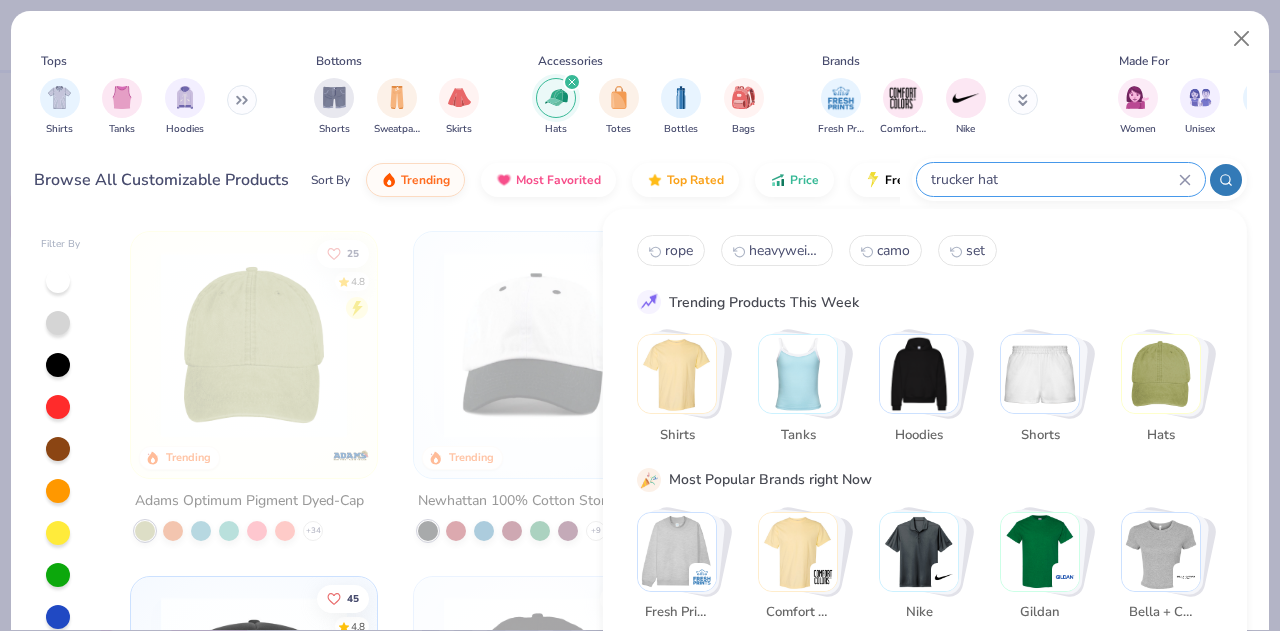 type on "trucker hat" 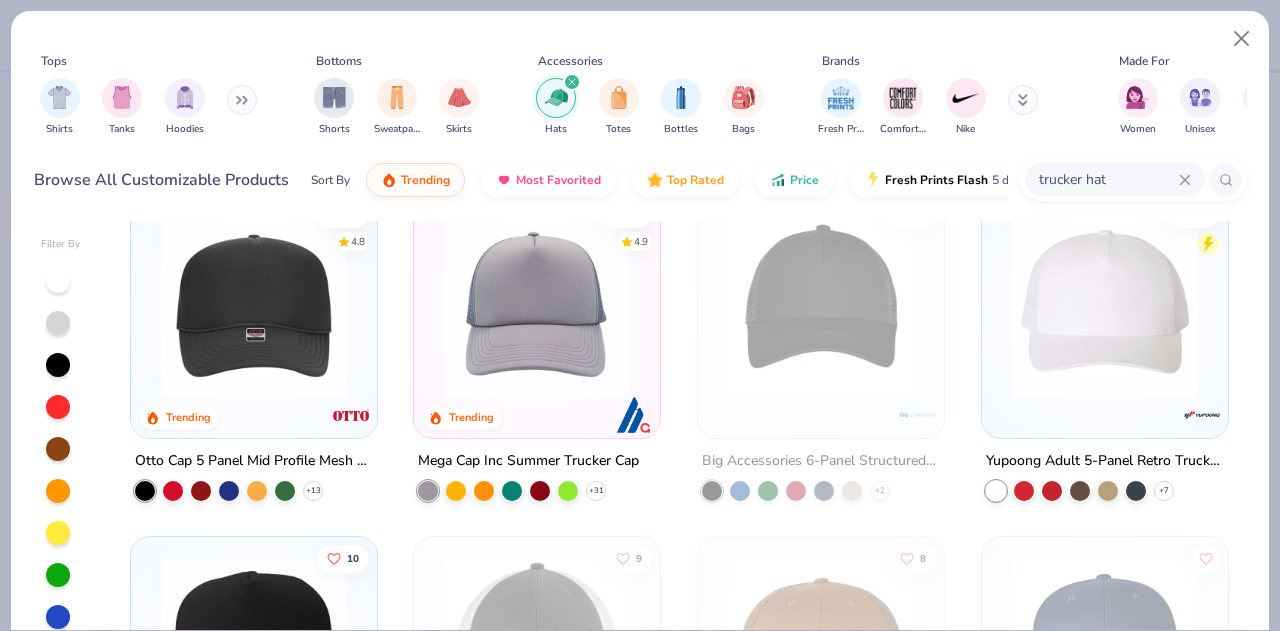 scroll, scrollTop: 41, scrollLeft: 0, axis: vertical 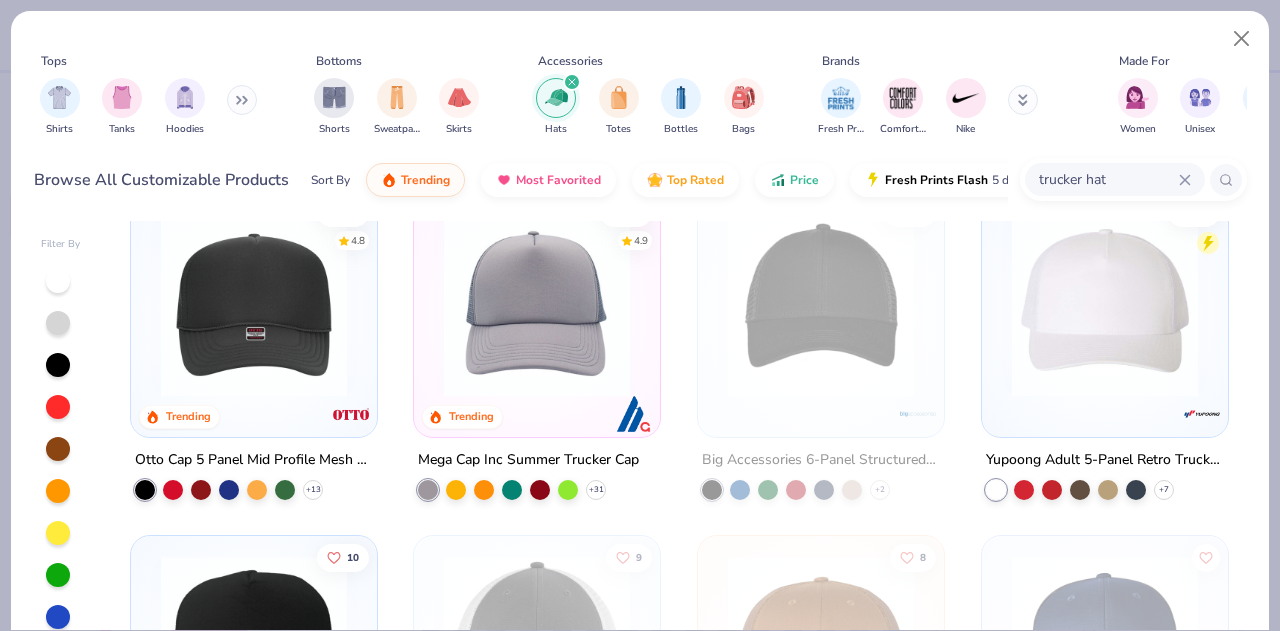 click on "Otto Cap 5 Panel Mid Profile Mesh Back Trucker Hat" at bounding box center [254, 460] 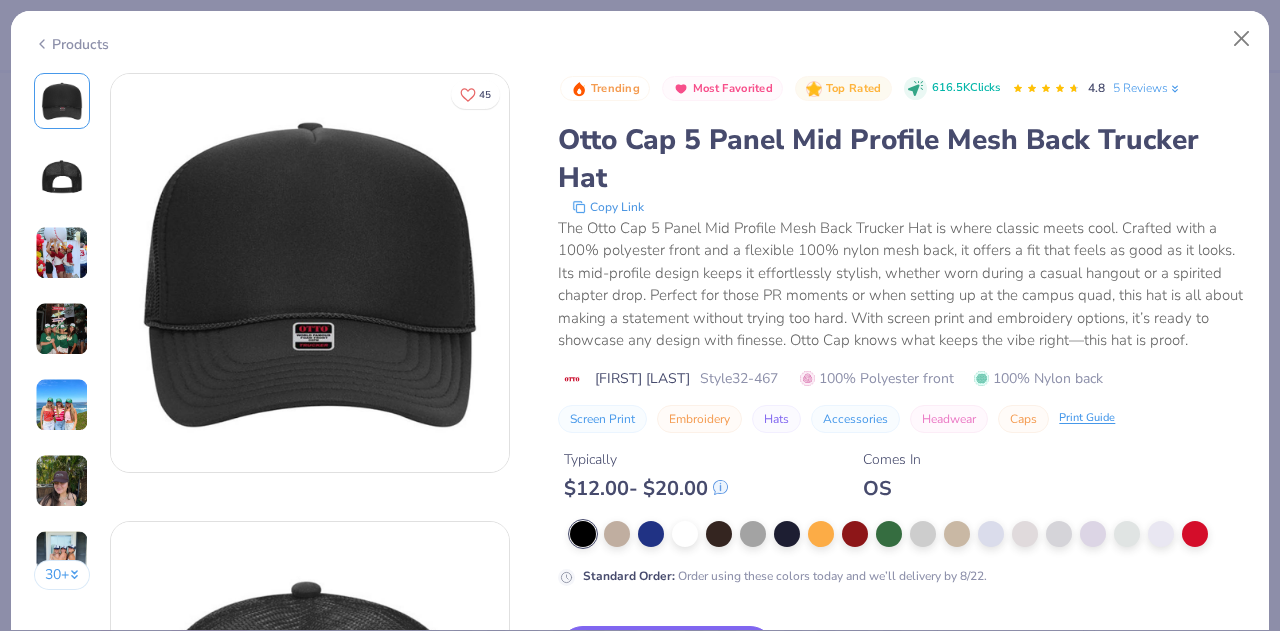 click at bounding box center (62, 177) 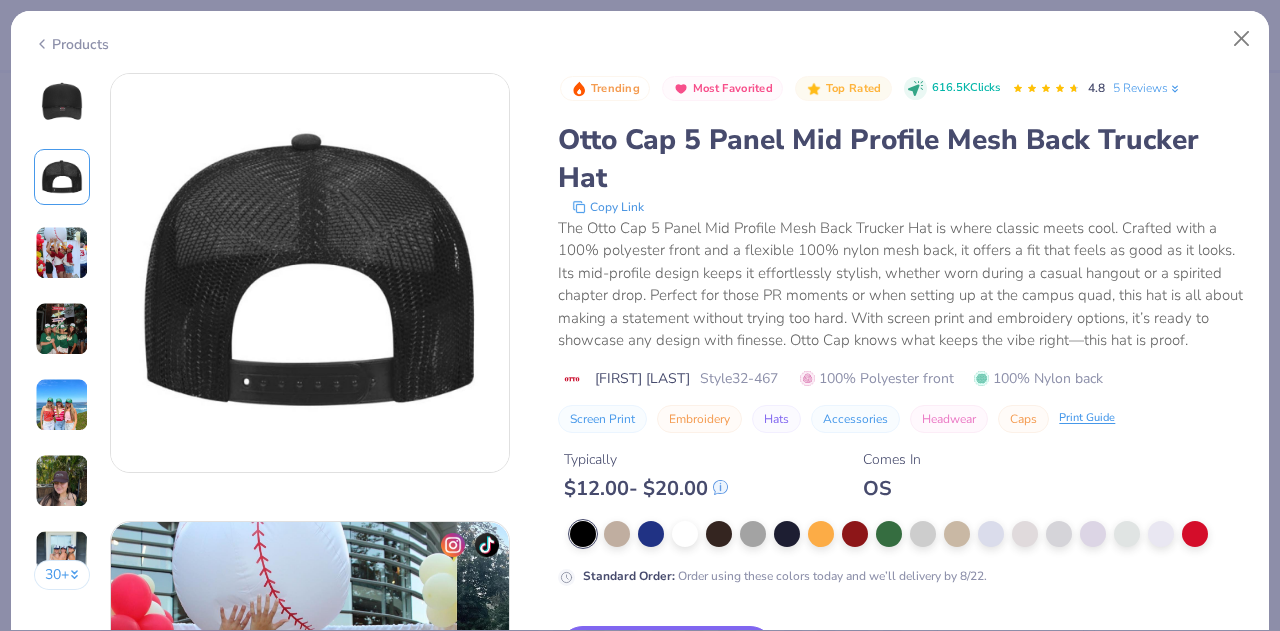 click at bounding box center (62, 253) 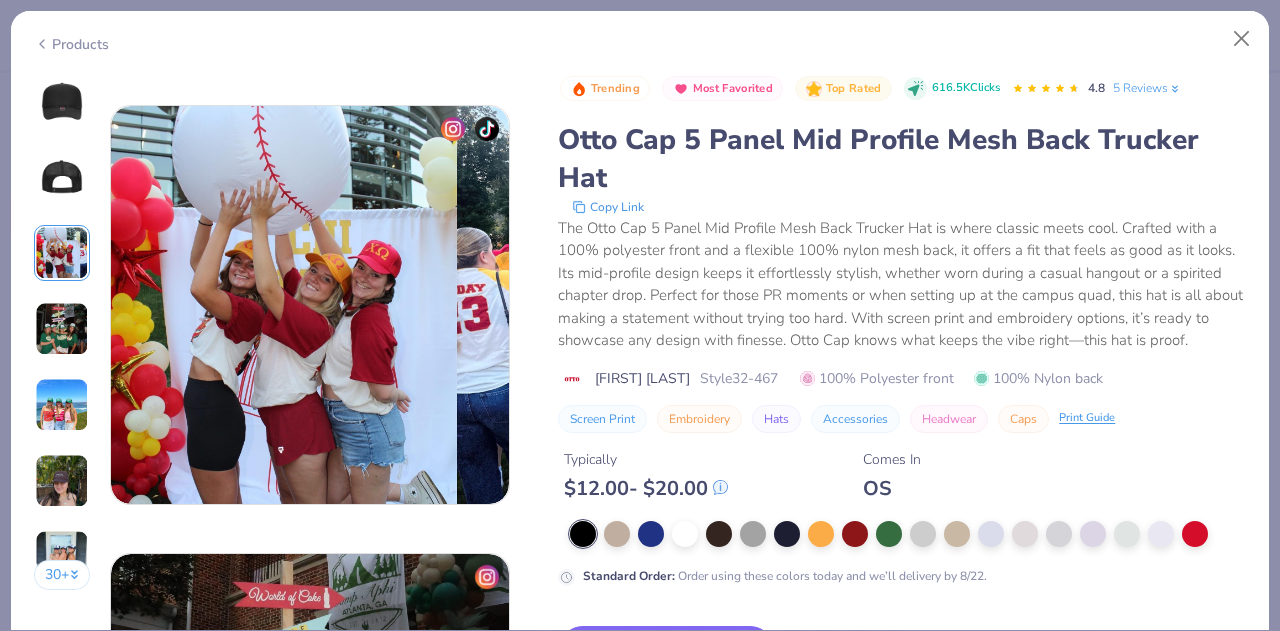 scroll, scrollTop: 896, scrollLeft: 0, axis: vertical 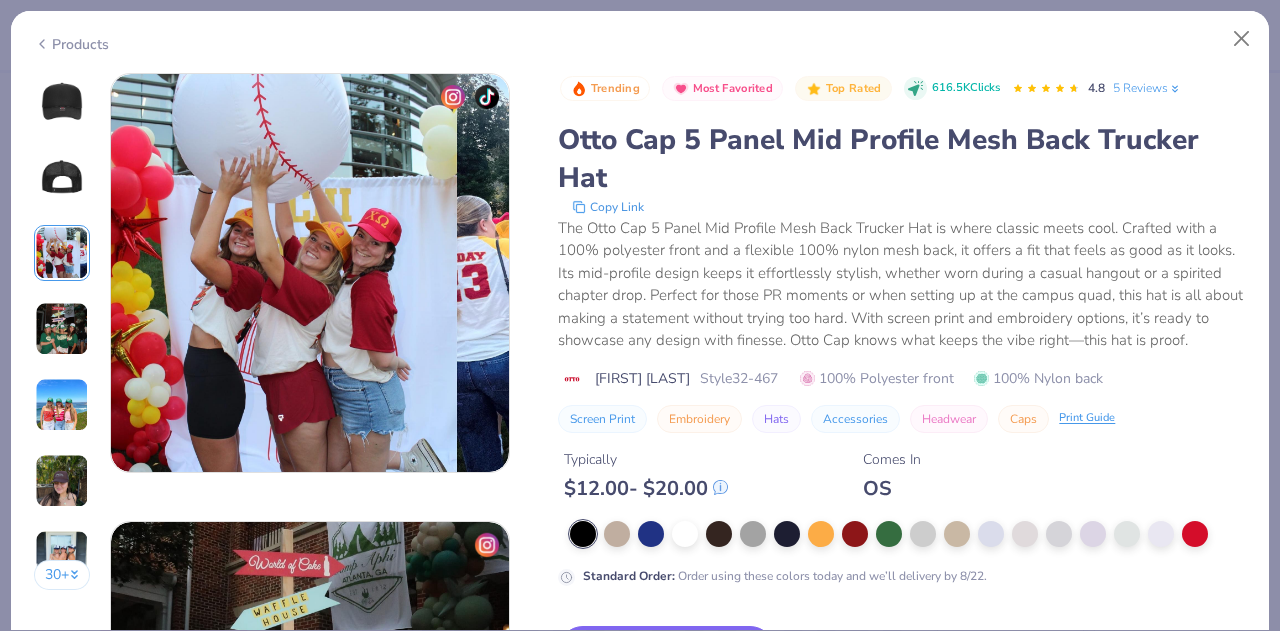 click at bounding box center (62, 405) 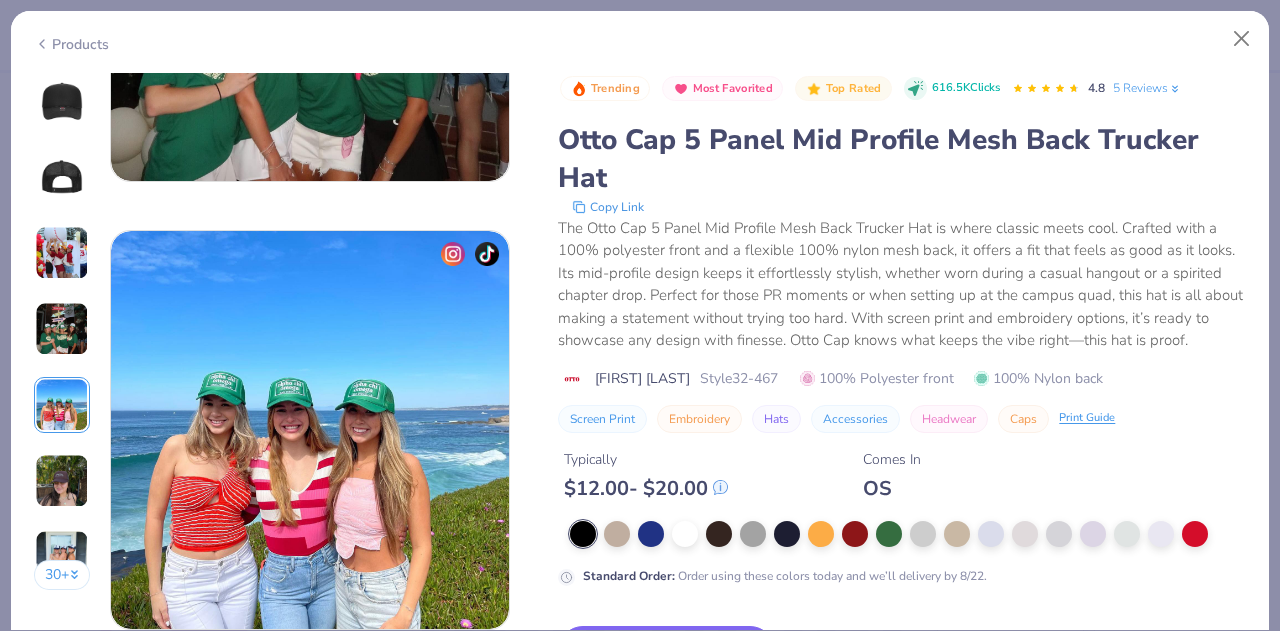 scroll, scrollTop: 1792, scrollLeft: 0, axis: vertical 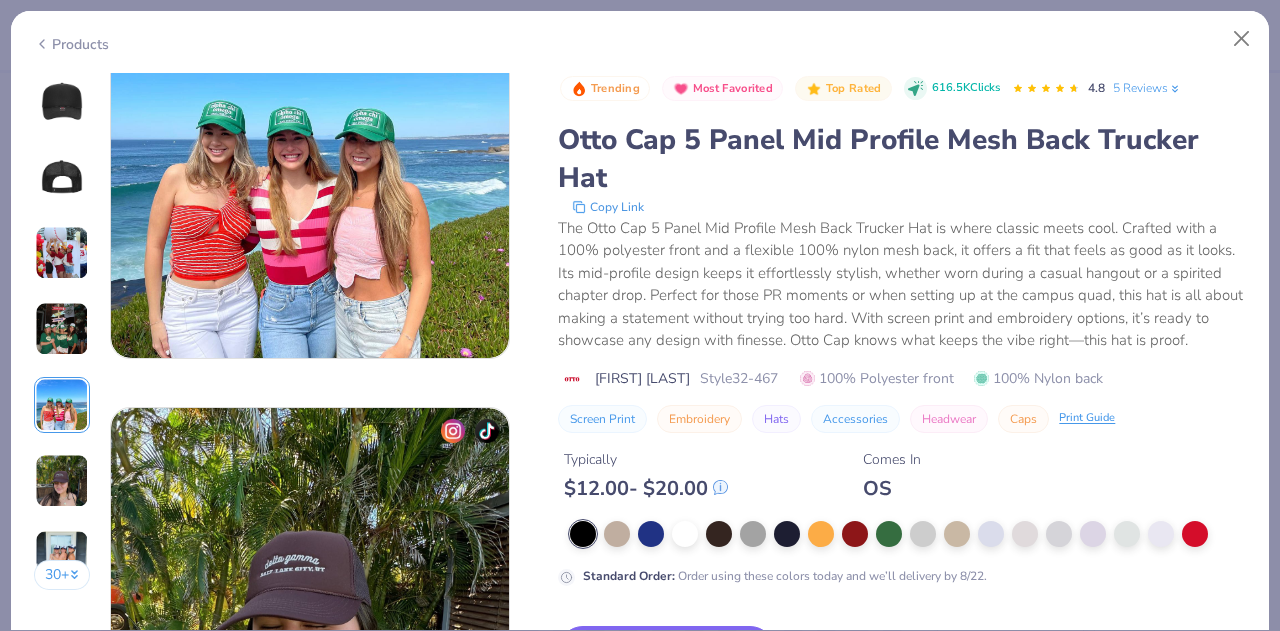 click at bounding box center (62, 481) 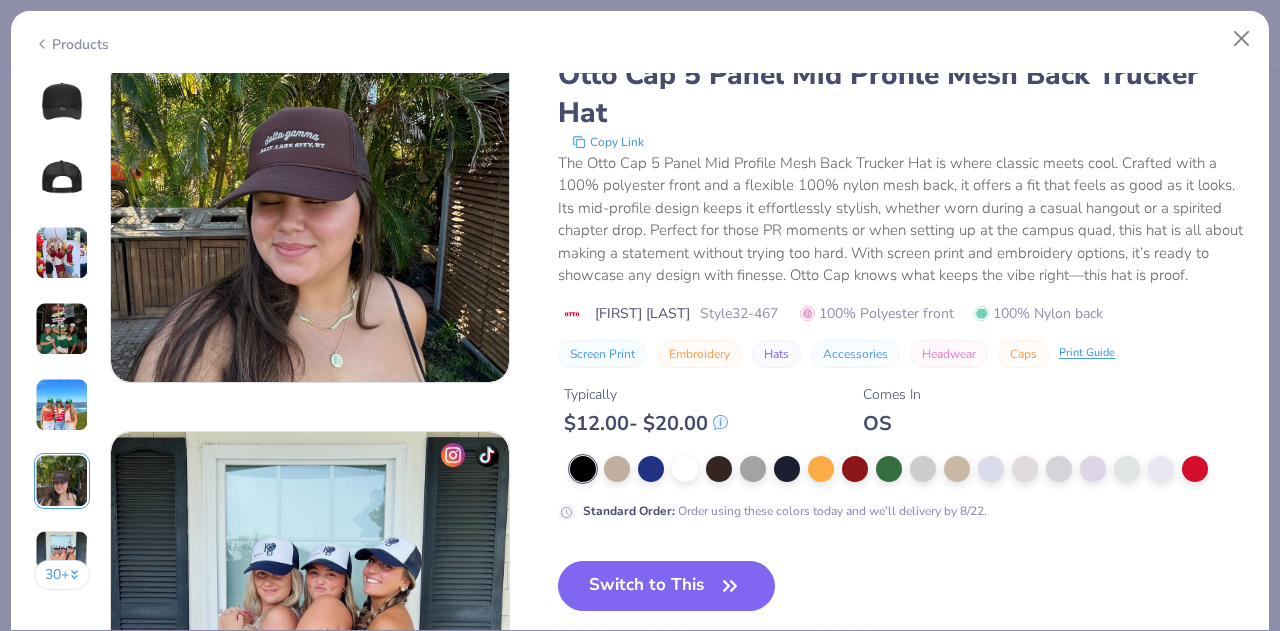 scroll, scrollTop: 2328, scrollLeft: 0, axis: vertical 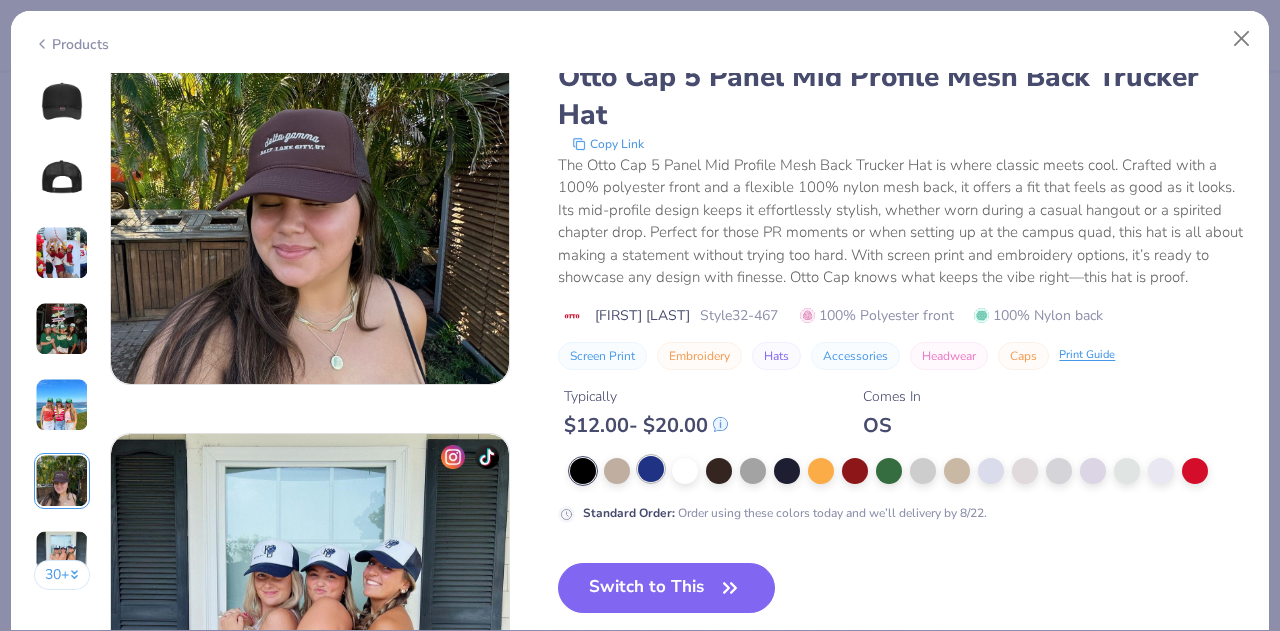 click at bounding box center [651, 469] 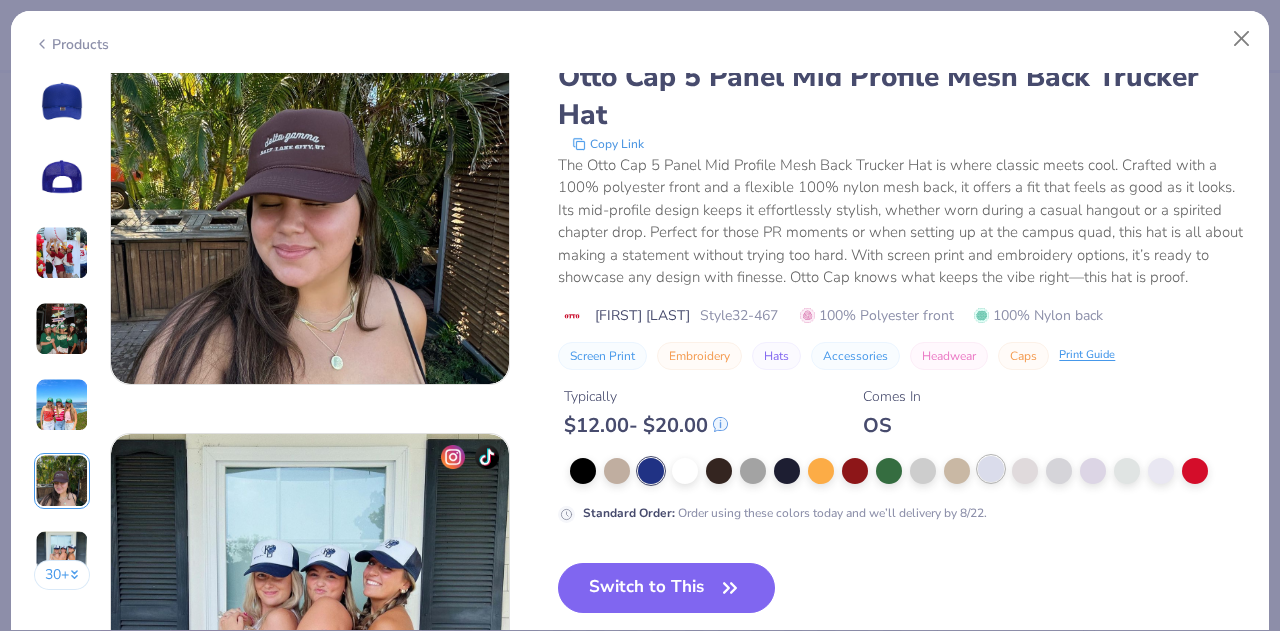 click at bounding box center (991, 469) 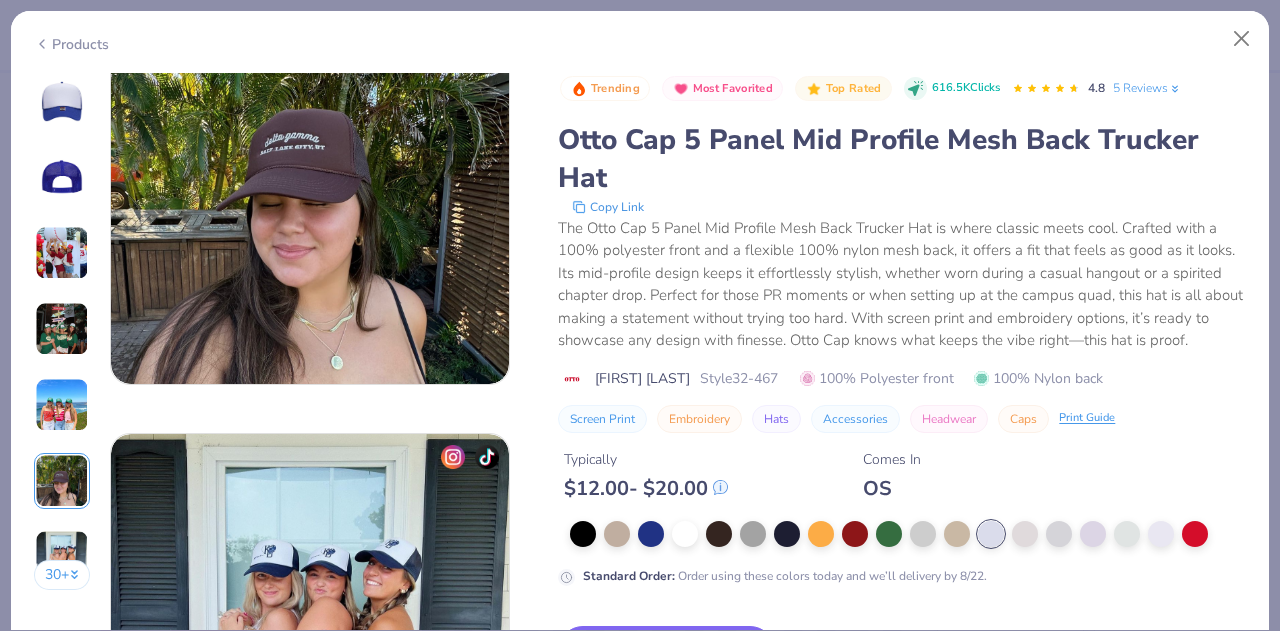 click at bounding box center [62, 101] 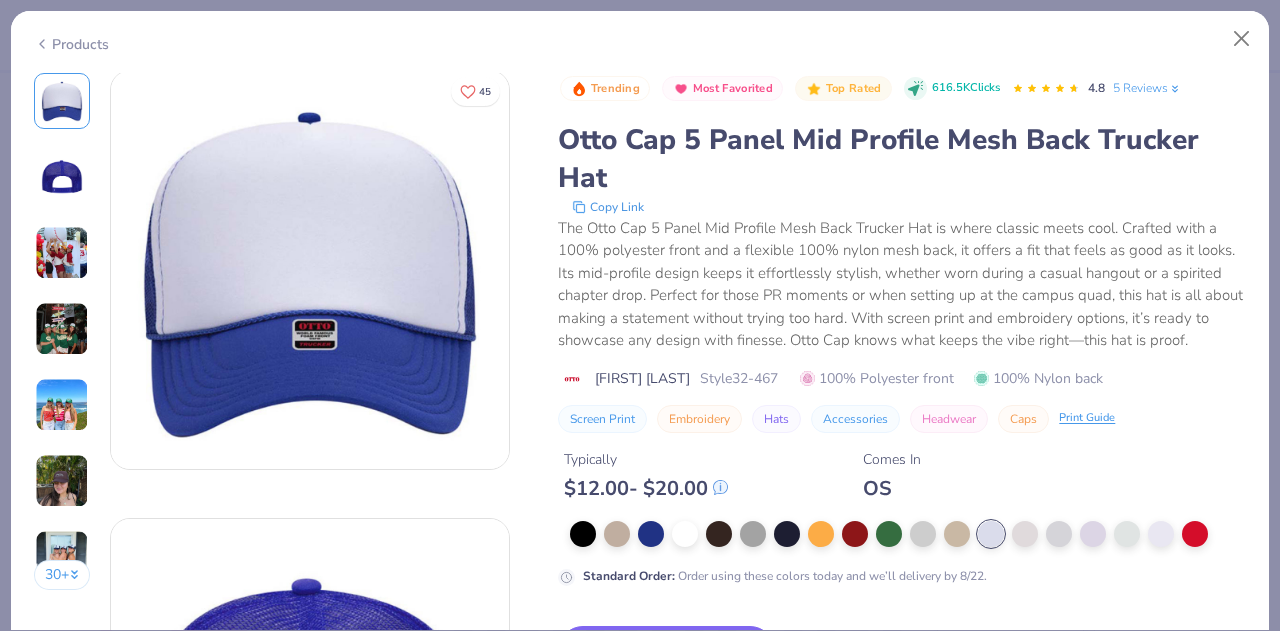 scroll, scrollTop: 0, scrollLeft: 0, axis: both 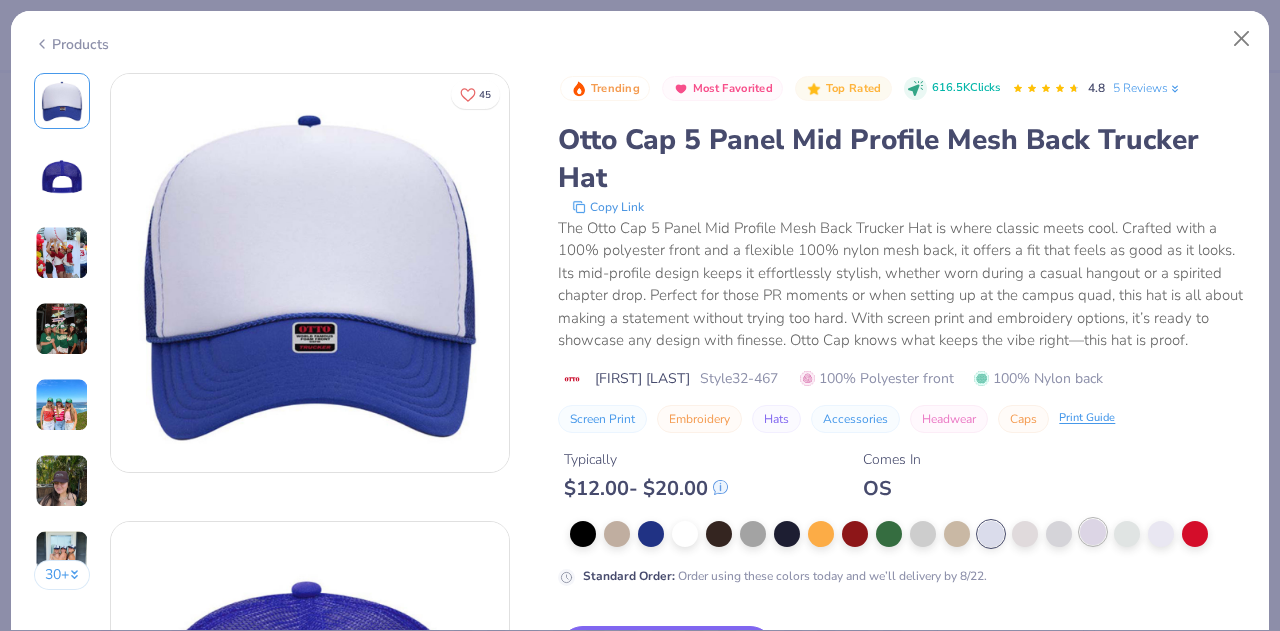 click at bounding box center (1093, 532) 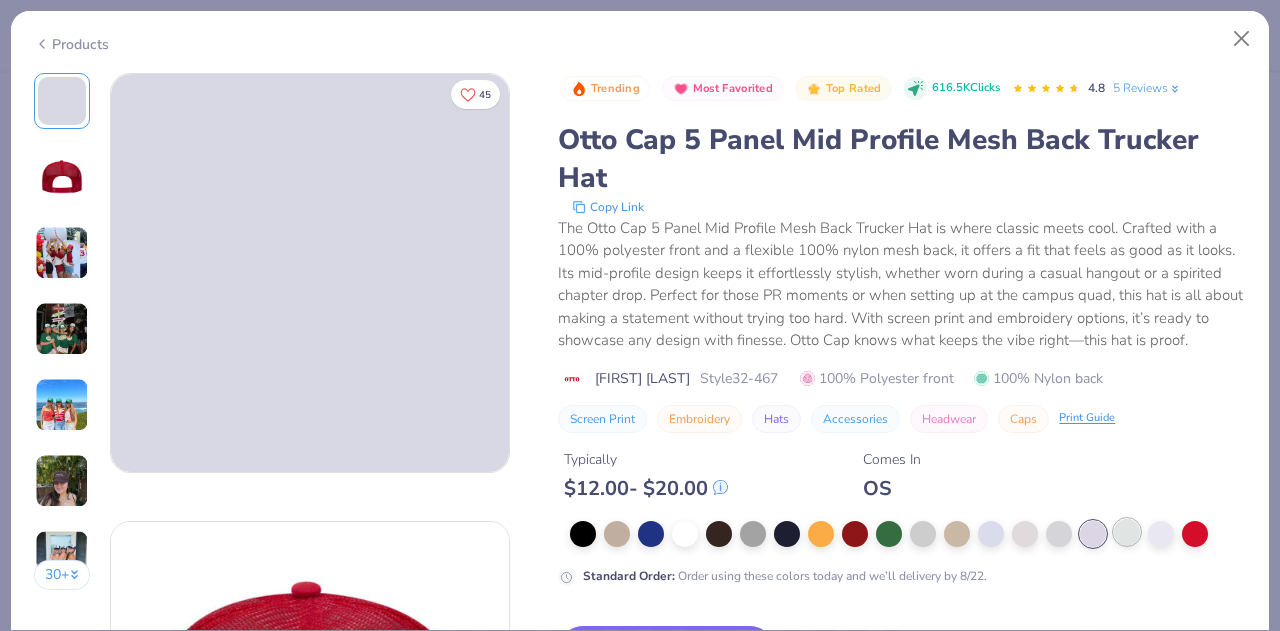 click at bounding box center (1127, 532) 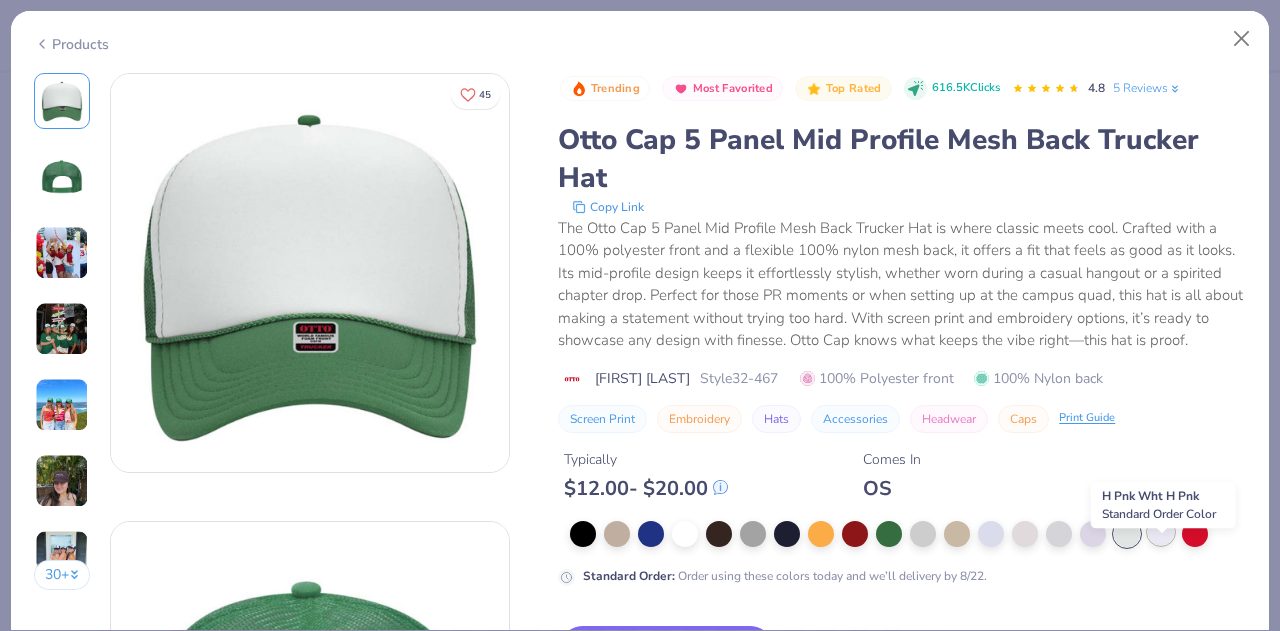 click at bounding box center (1161, 532) 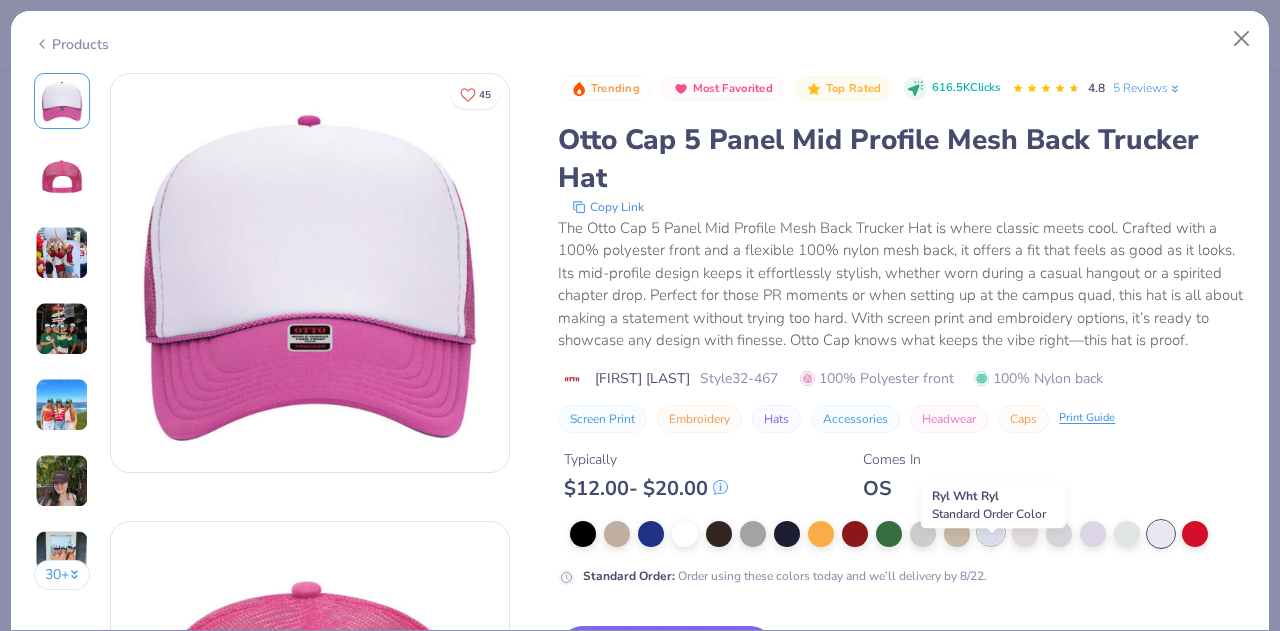 click at bounding box center (991, 532) 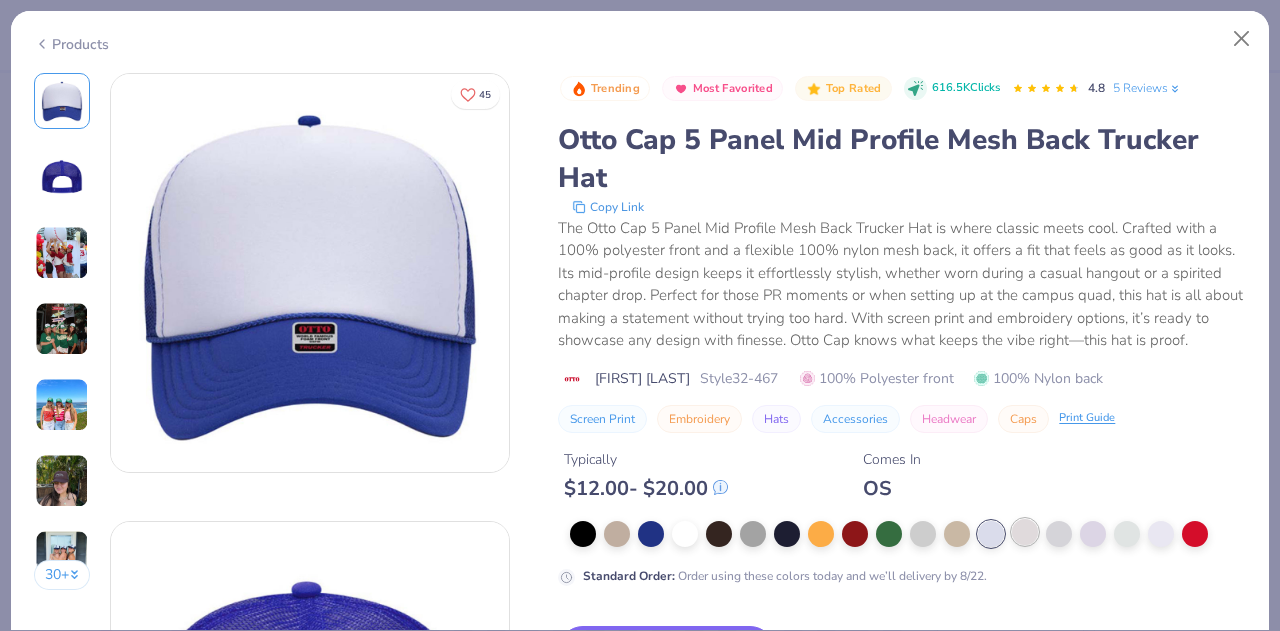 click at bounding box center (1025, 532) 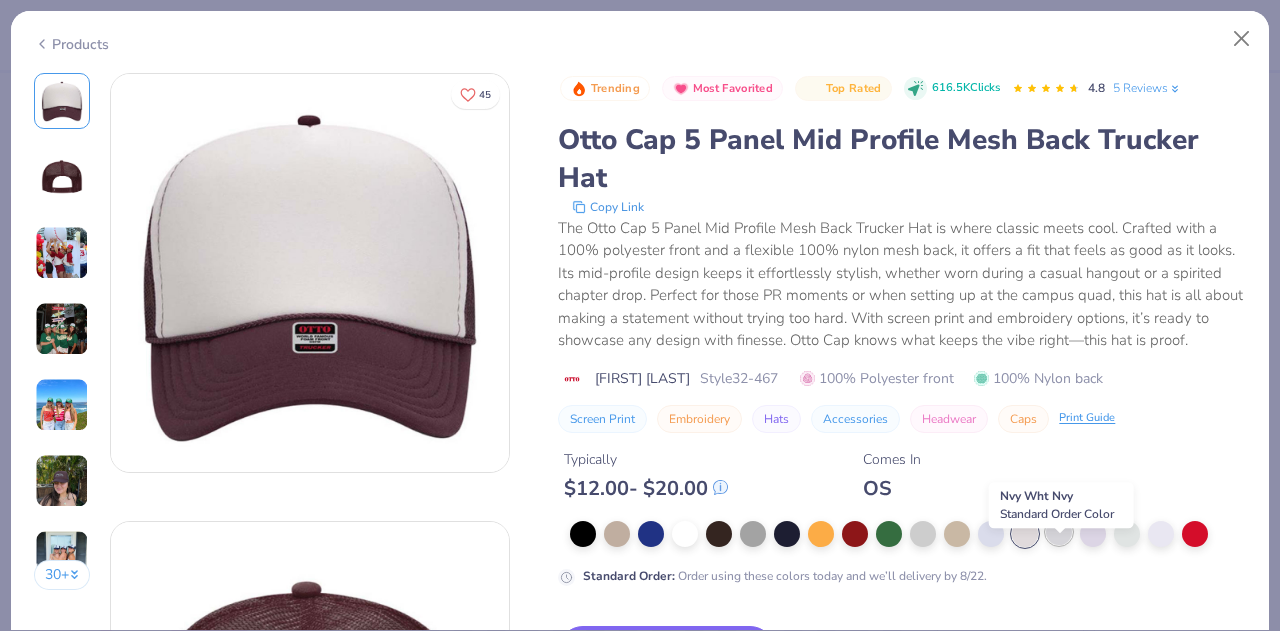 click at bounding box center [1059, 532] 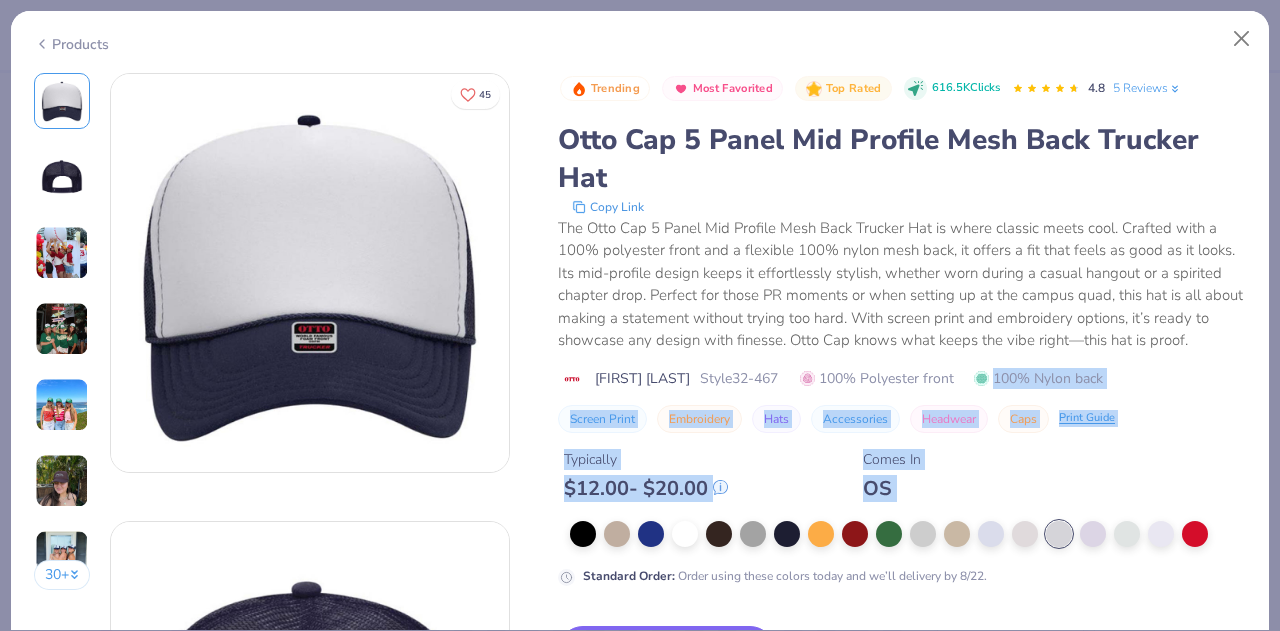 drag, startPoint x: 1098, startPoint y: 551, endPoint x: 944, endPoint y: 397, distance: 217.7889 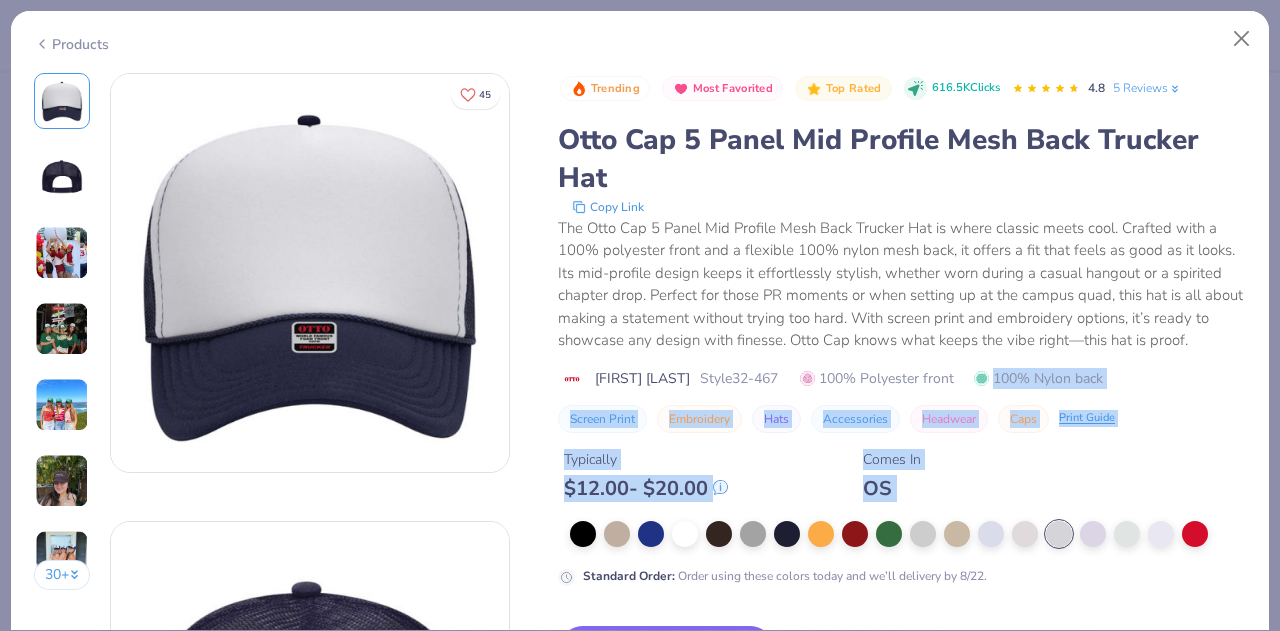 click on "Trending Most Favorited Top Rated 616.5K  Clicks 4.8 5 Reviews Otto Cap 5 Panel Mid Profile Mesh Back Trucker Hat Copy Link The Otto Cap 5 Panel Mid Profile Mesh Back Trucker Hat is where classic meets cool. Crafted with a 100% polyester front and a flexible 100% nylon mesh back, it offers a fit that feels as good as it looks. Its mid-profile design keeps it effortlessly stylish, whether worn during a casual hangout or a spirited chapter drop. Perfect for those PR moments or when setting up at the campus quad, this hat is all about making a statement without trying too hard. With screen print and embroidery options, it’s ready to showcase any design with finesse. Otto Cap knows what keeps the vibe right—this hat is proof. Otto Cap Style  32-467   100% Polyester front   100% Nylon back Screen Print Embroidery Hats Accessories Headwear Caps Print Guide Typically   $ 12.00  - $ 20.00   Comes In OS     Standard Order :   Order using these colors today and we’ll delivery by 8/22." at bounding box center [902, 329] 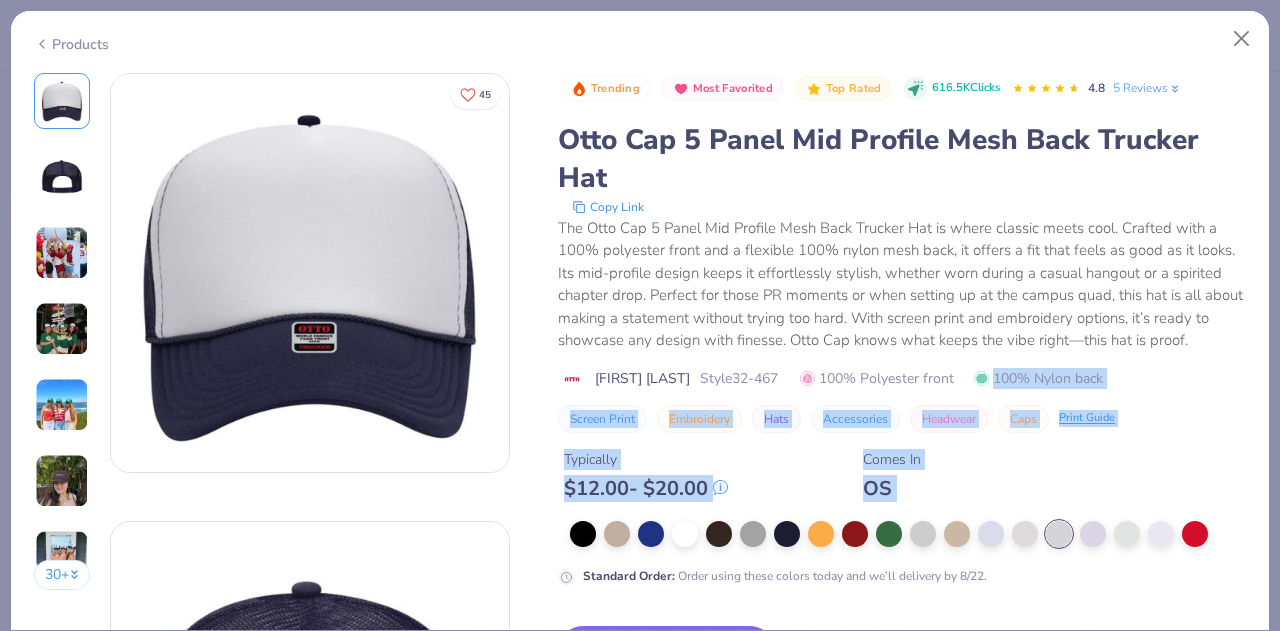 click on "Typically   $ 12.00  - $ 20.00   Comes In OS" at bounding box center (902, 467) 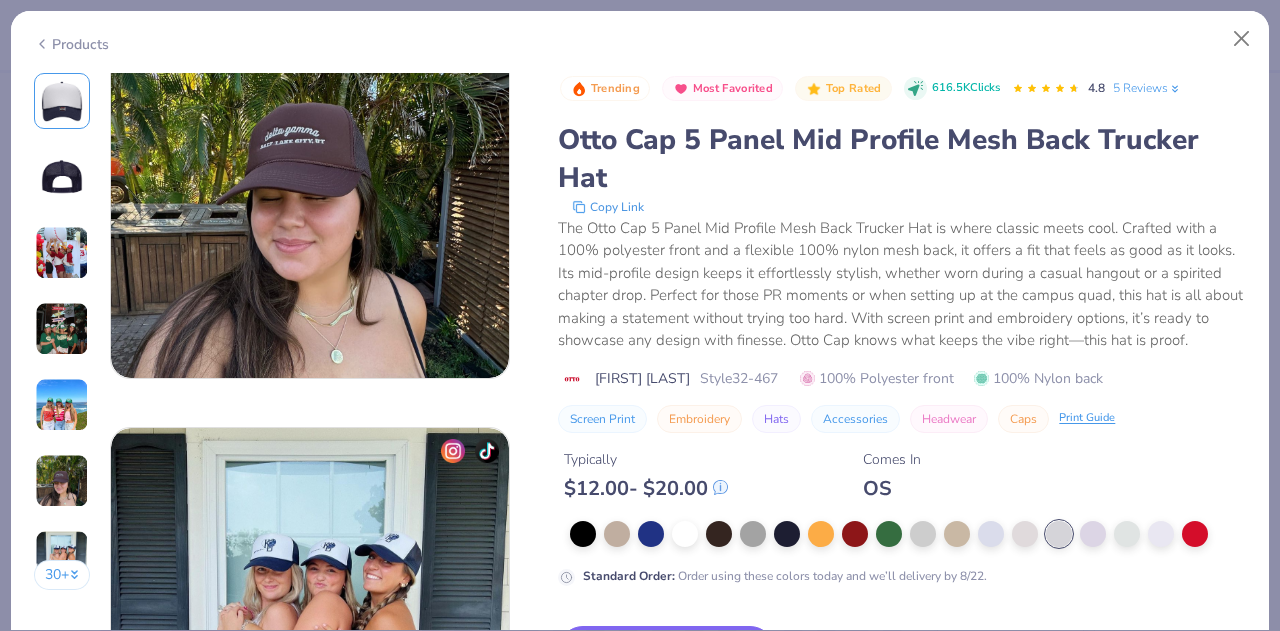 scroll, scrollTop: 2325, scrollLeft: 0, axis: vertical 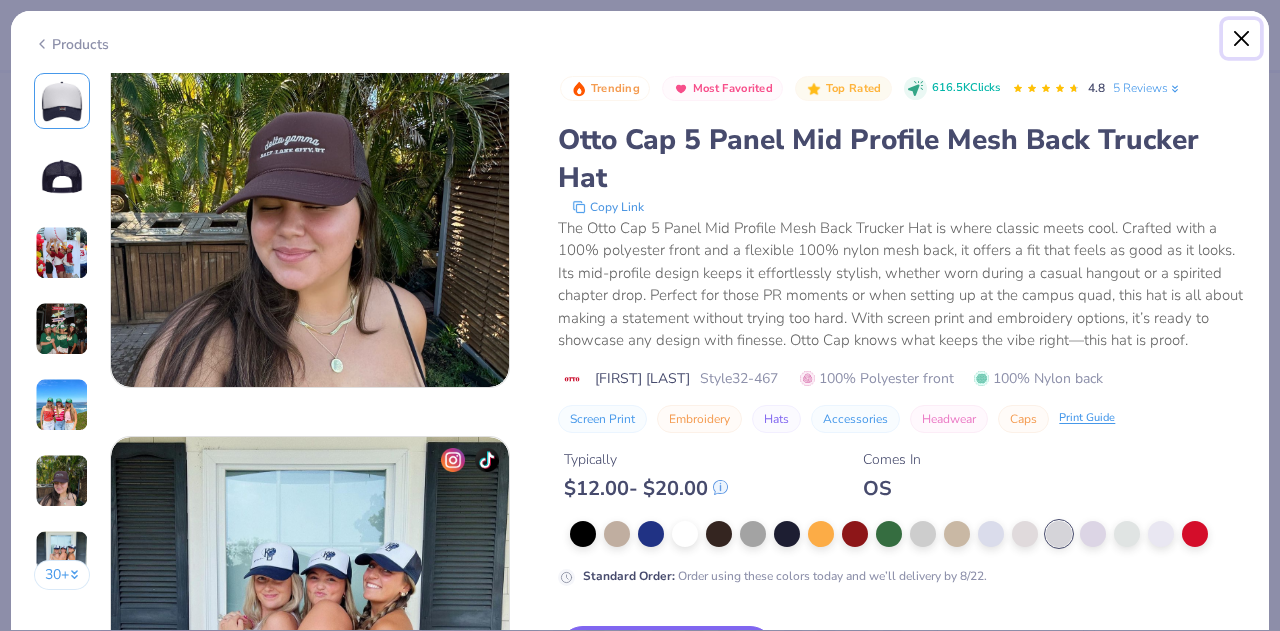click at bounding box center [1242, 39] 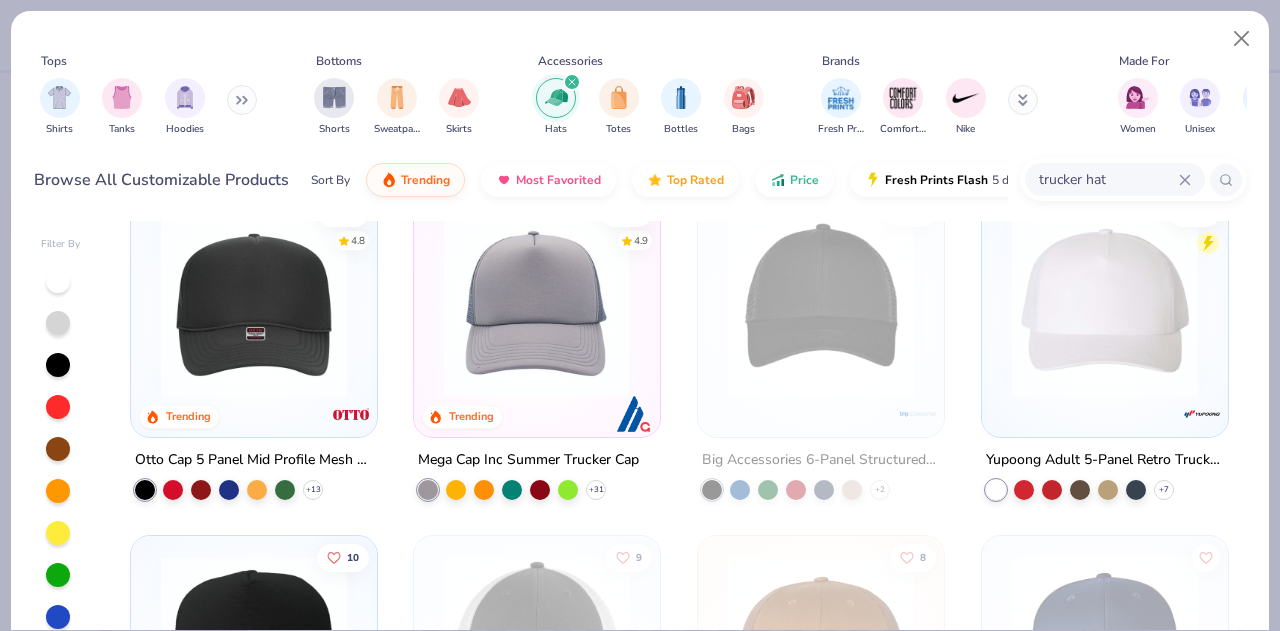 click on "Mega Cap Inc Summer Trucker Cap" at bounding box center [528, 460] 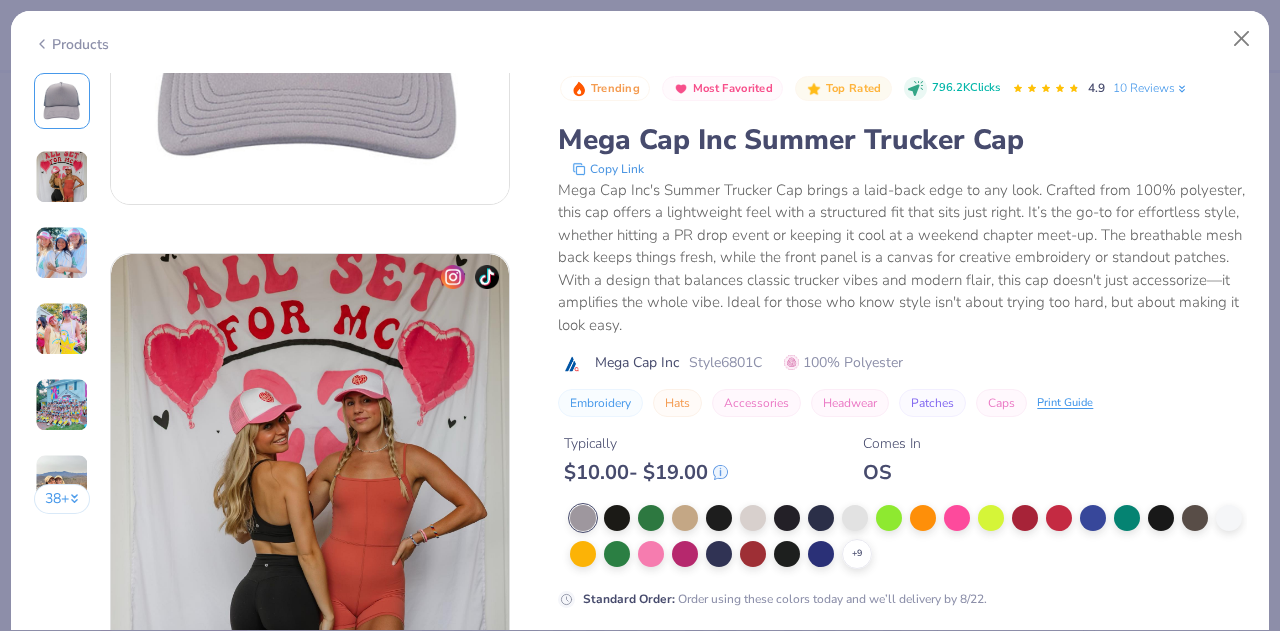 scroll, scrollTop: 269, scrollLeft: 0, axis: vertical 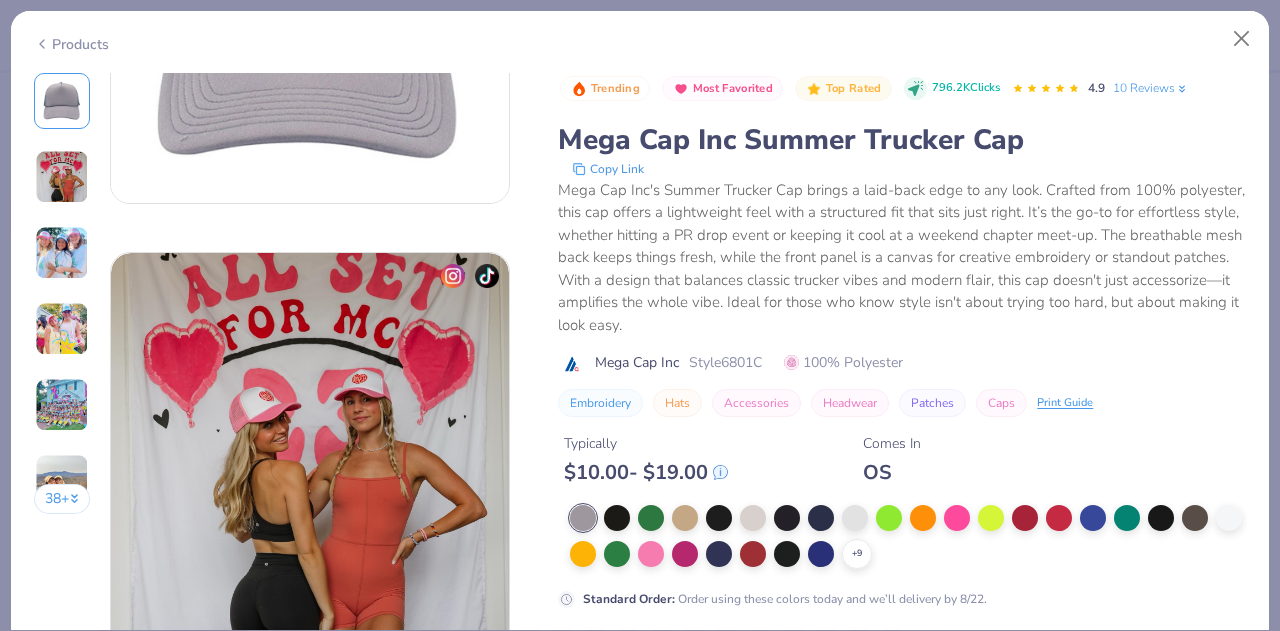 click at bounding box center (62, 329) 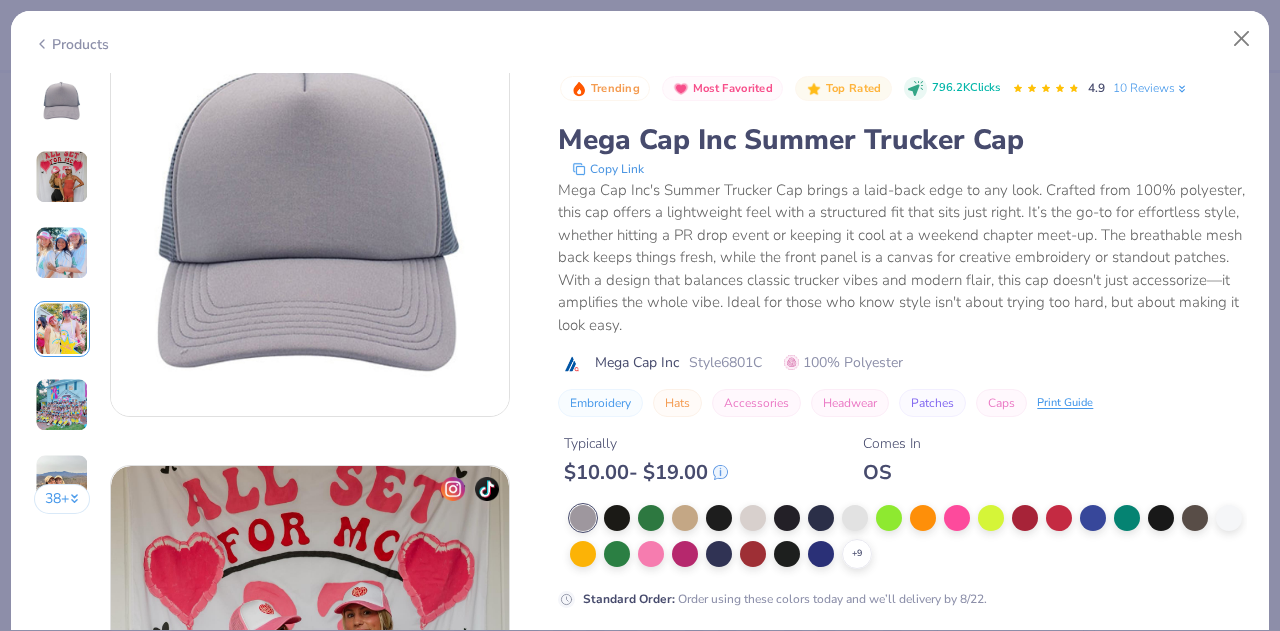 scroll, scrollTop: 58, scrollLeft: 0, axis: vertical 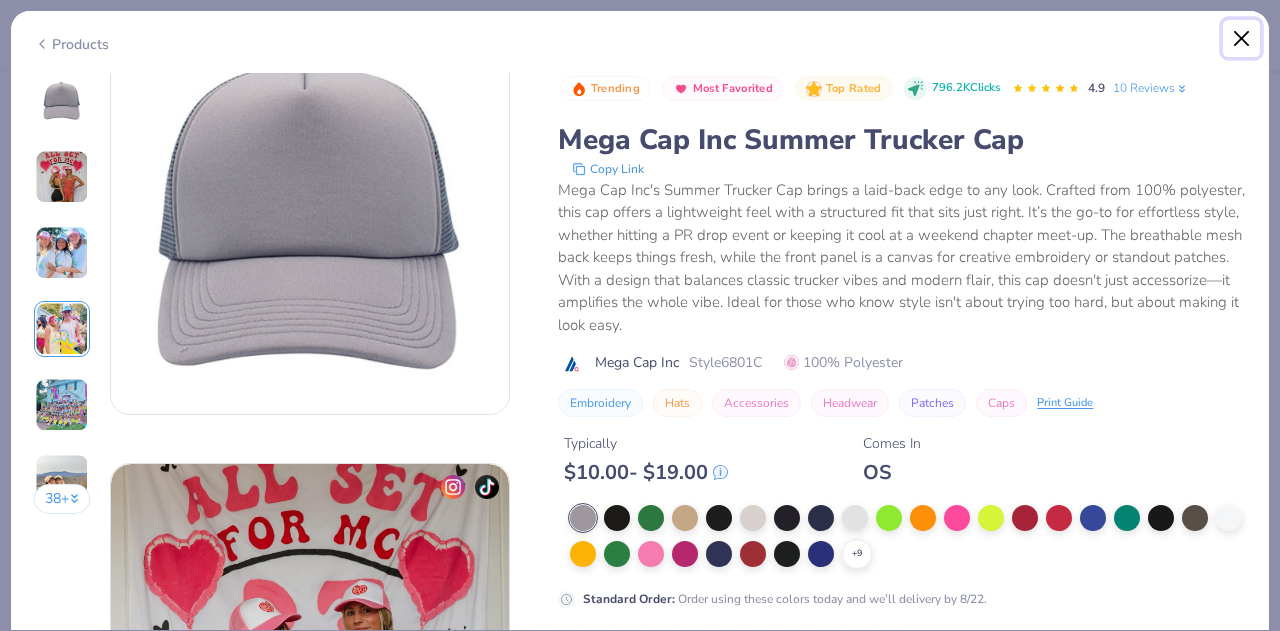 click at bounding box center [1242, 39] 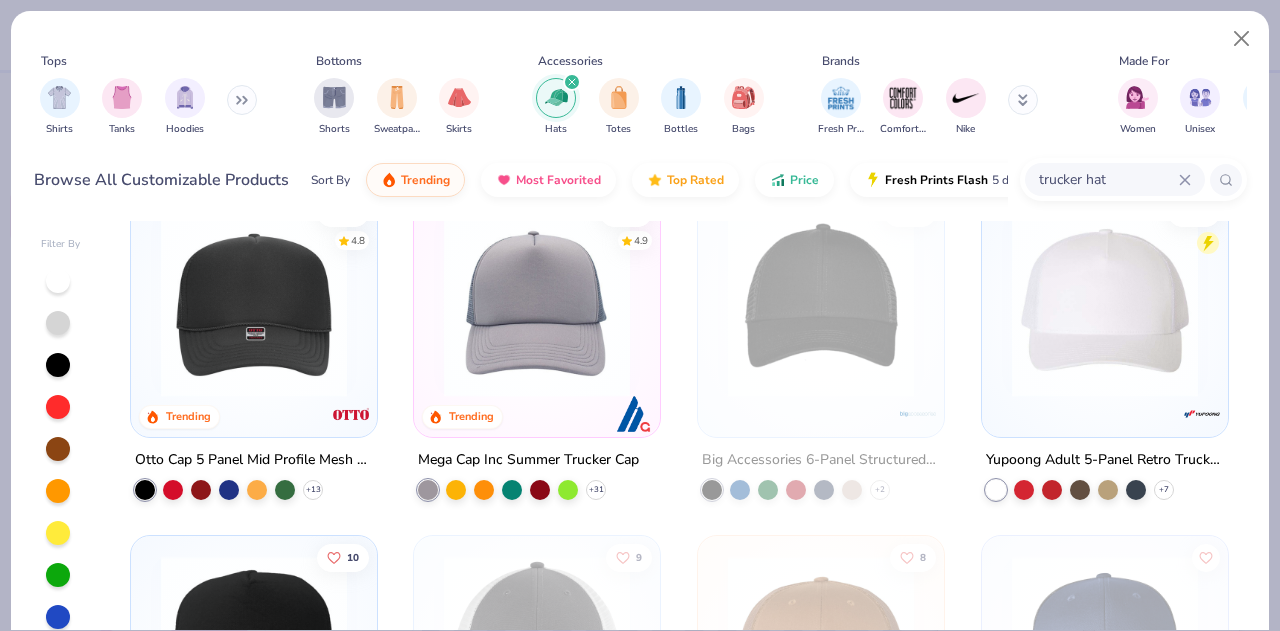 click at bounding box center (254, 309) 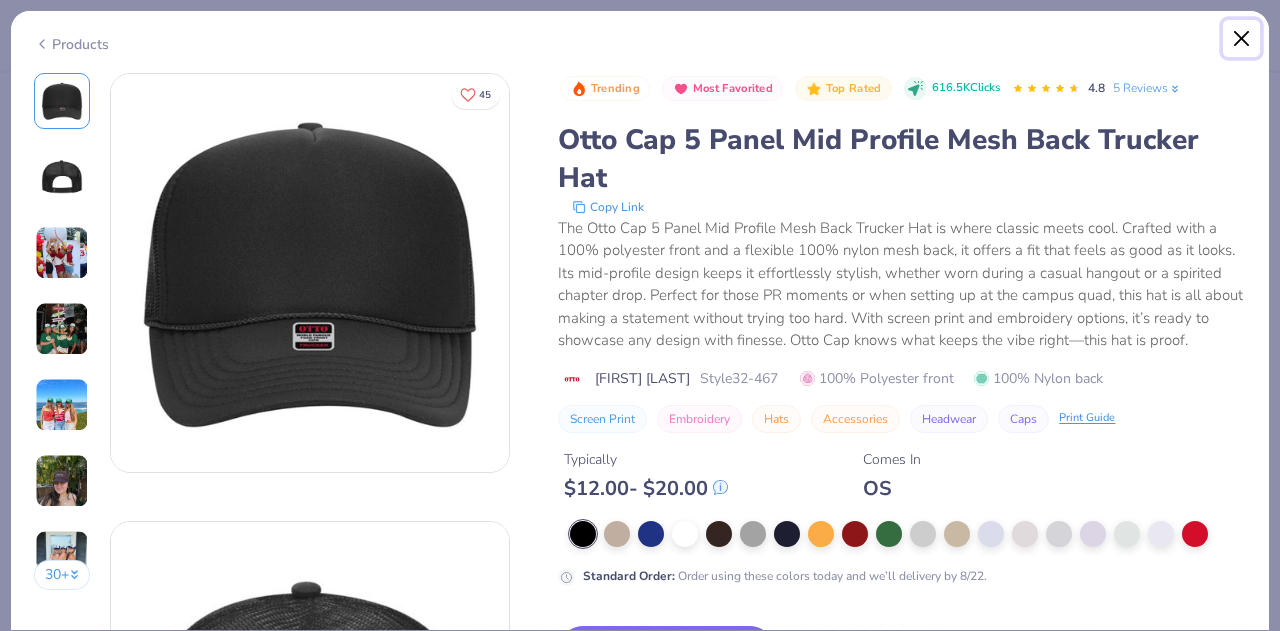 click at bounding box center (1242, 39) 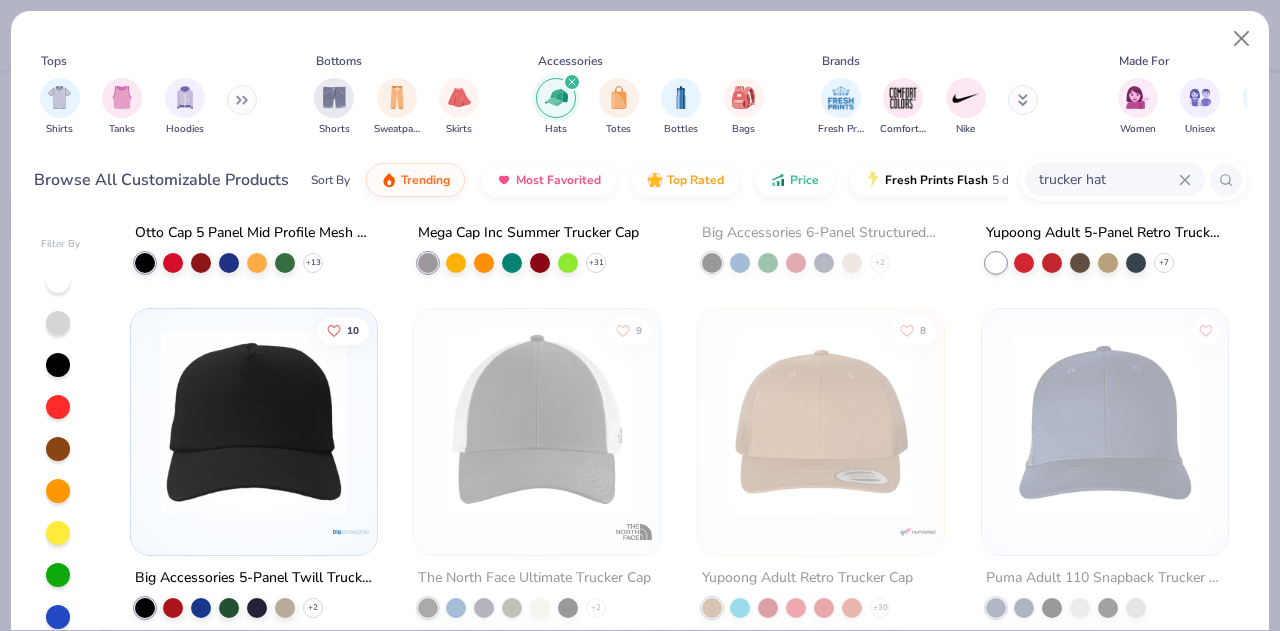 scroll, scrollTop: 0, scrollLeft: 0, axis: both 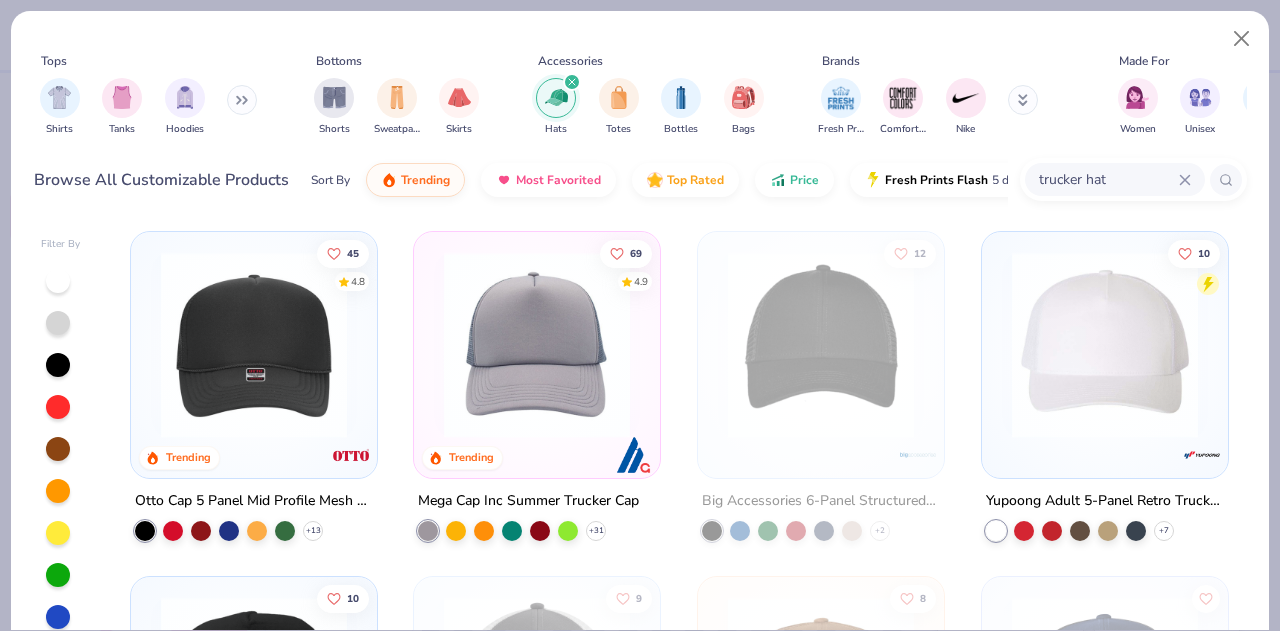 click on "69 4.9 Trending" at bounding box center (537, 355) 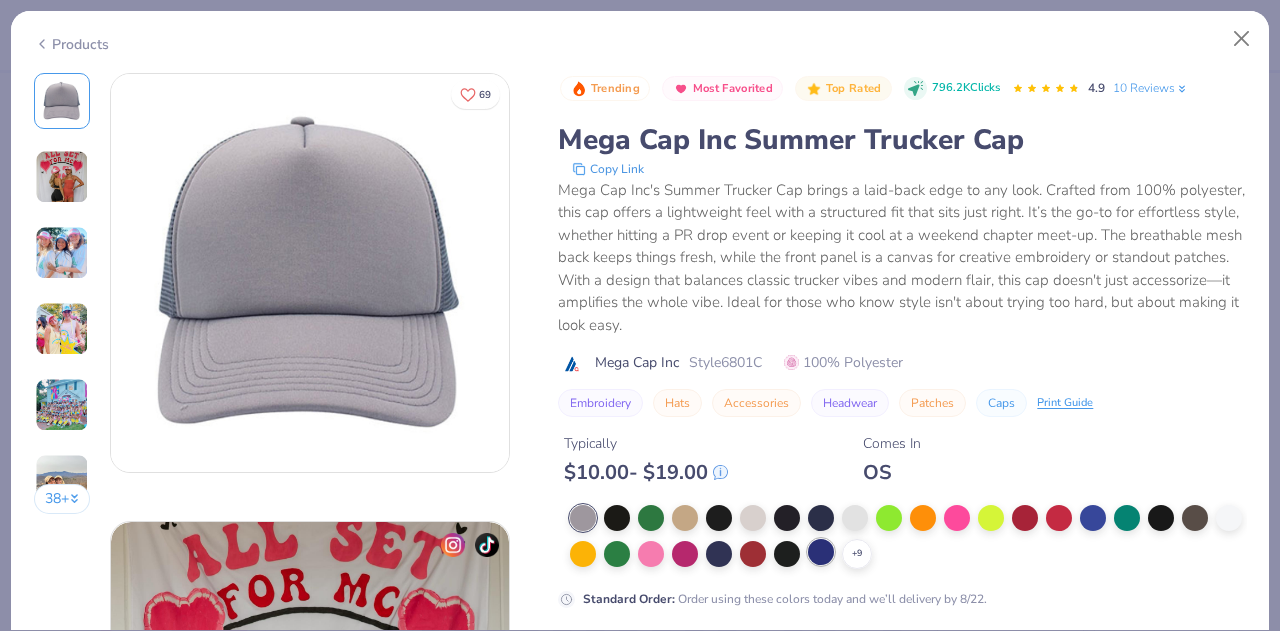 click at bounding box center [821, 552] 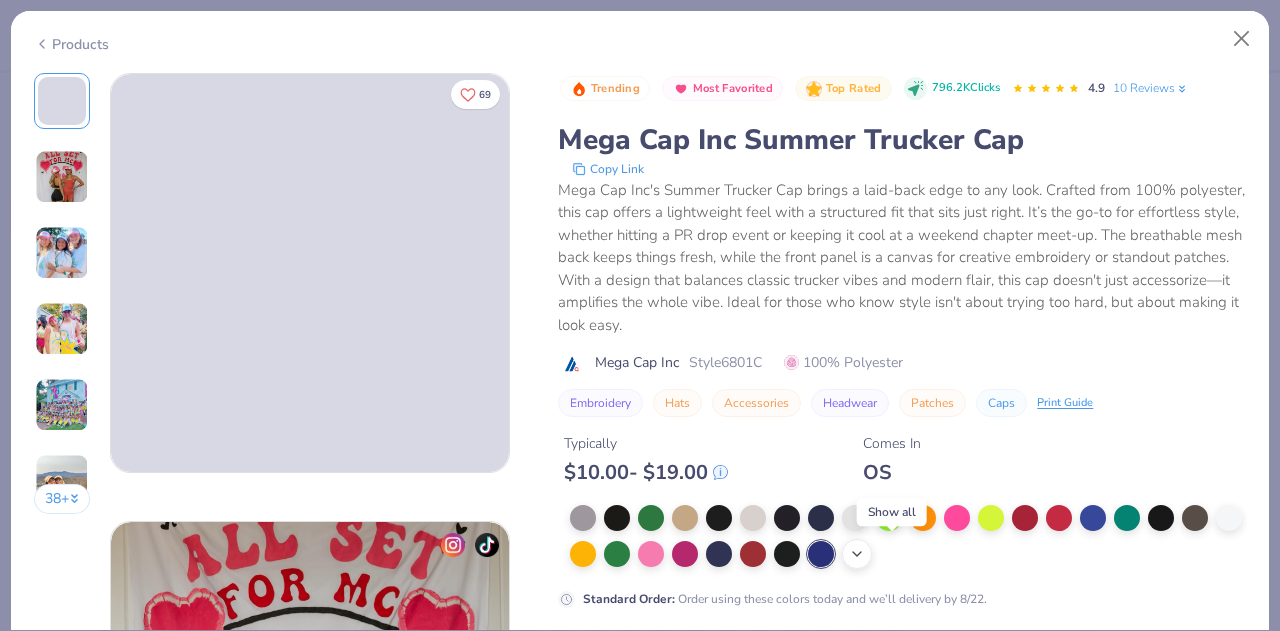 click 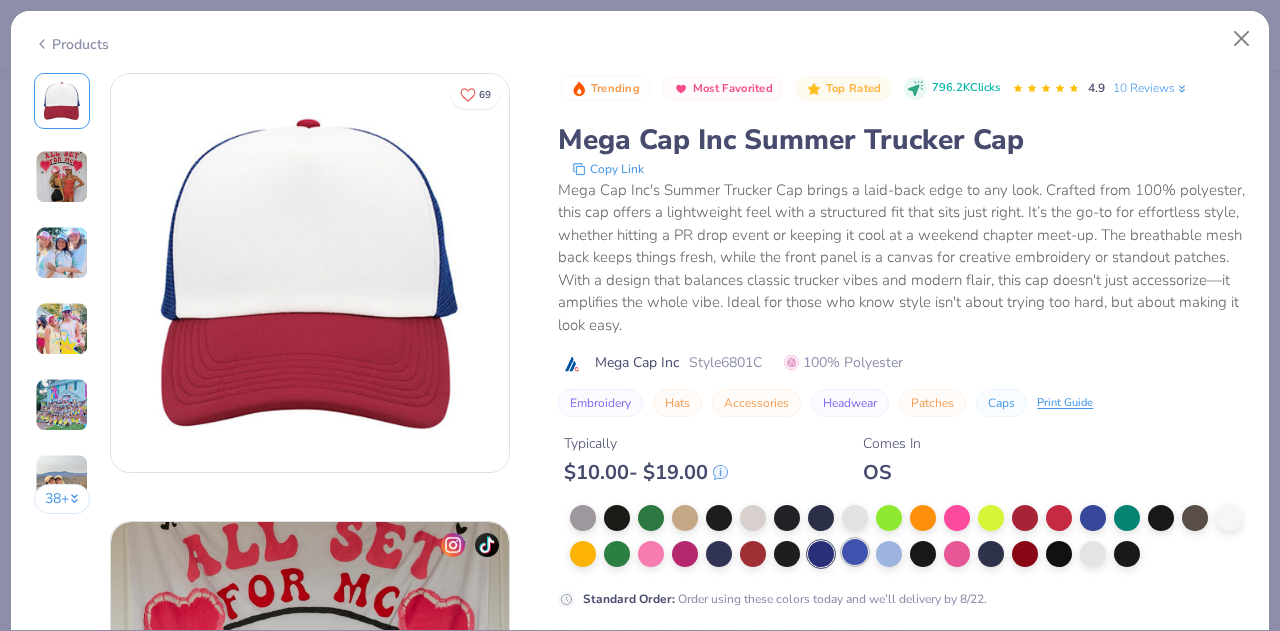 click at bounding box center (855, 552) 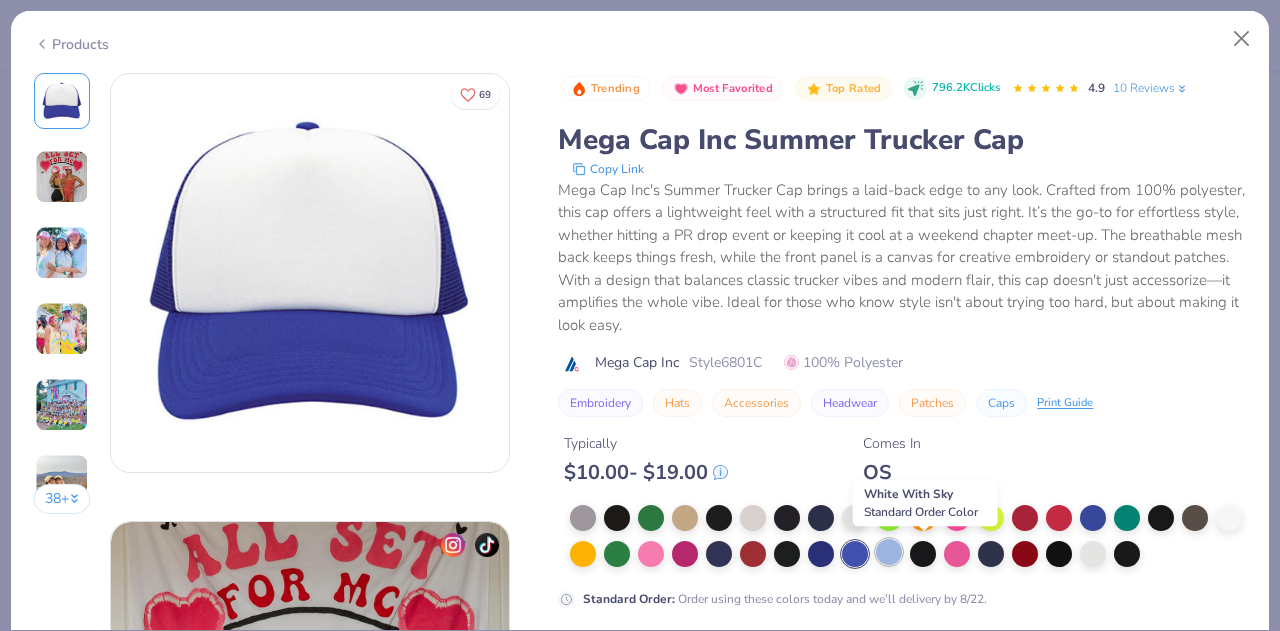 click at bounding box center [889, 552] 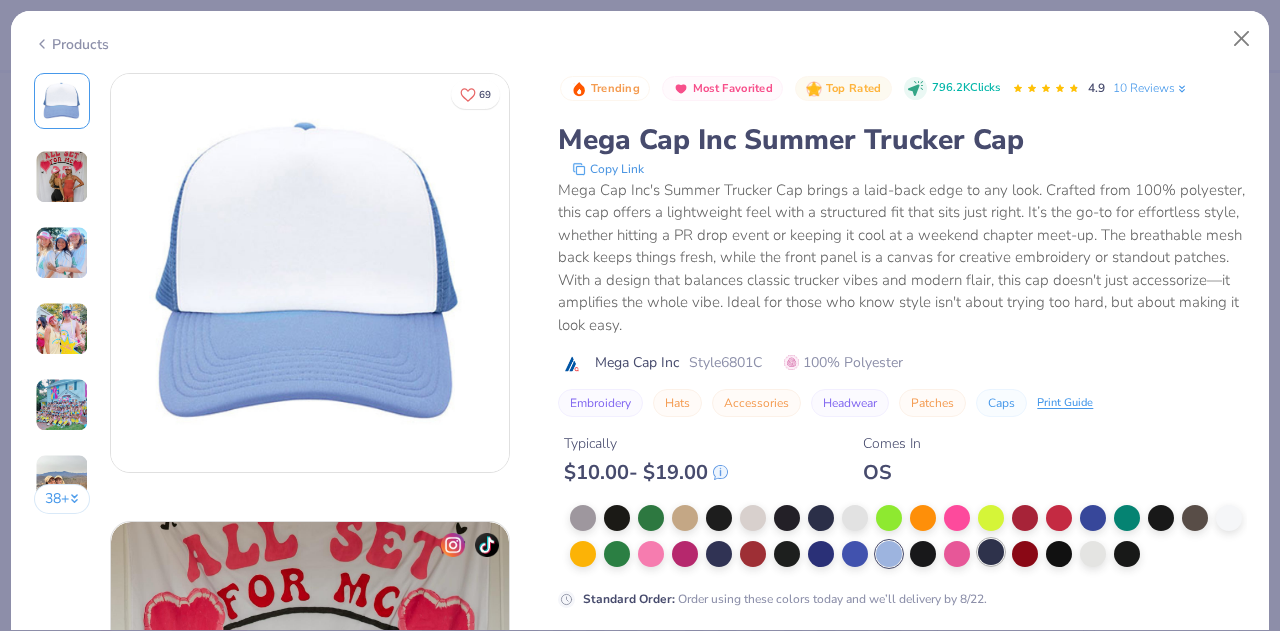 click at bounding box center (991, 552) 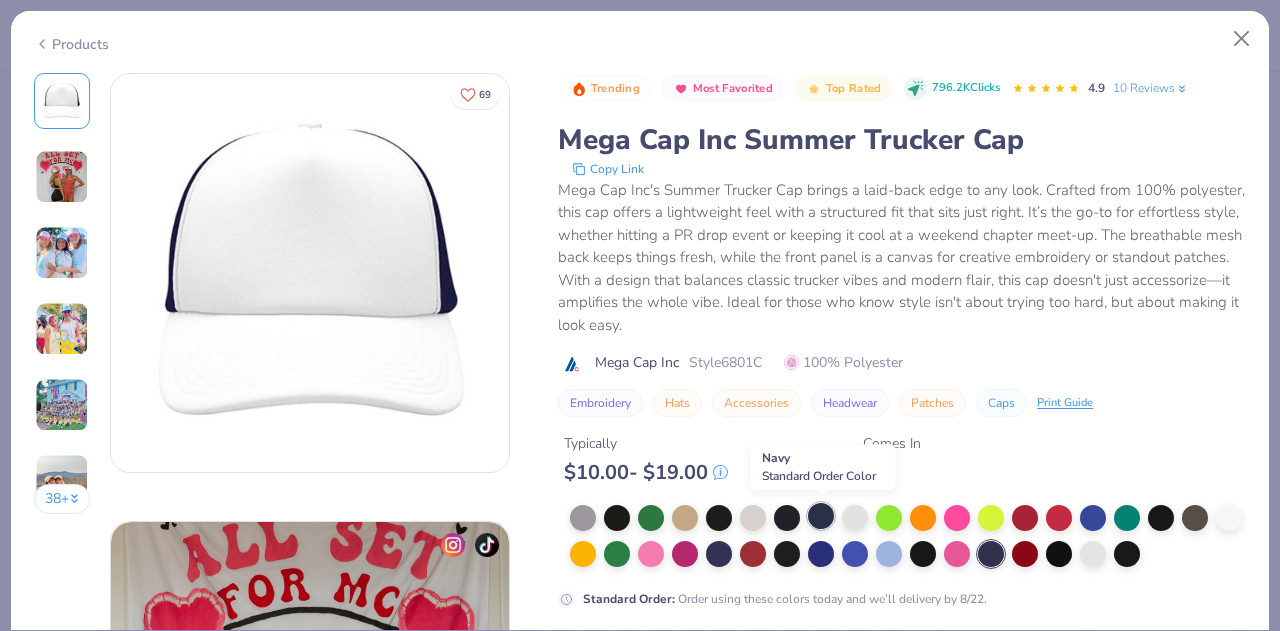 click at bounding box center (821, 516) 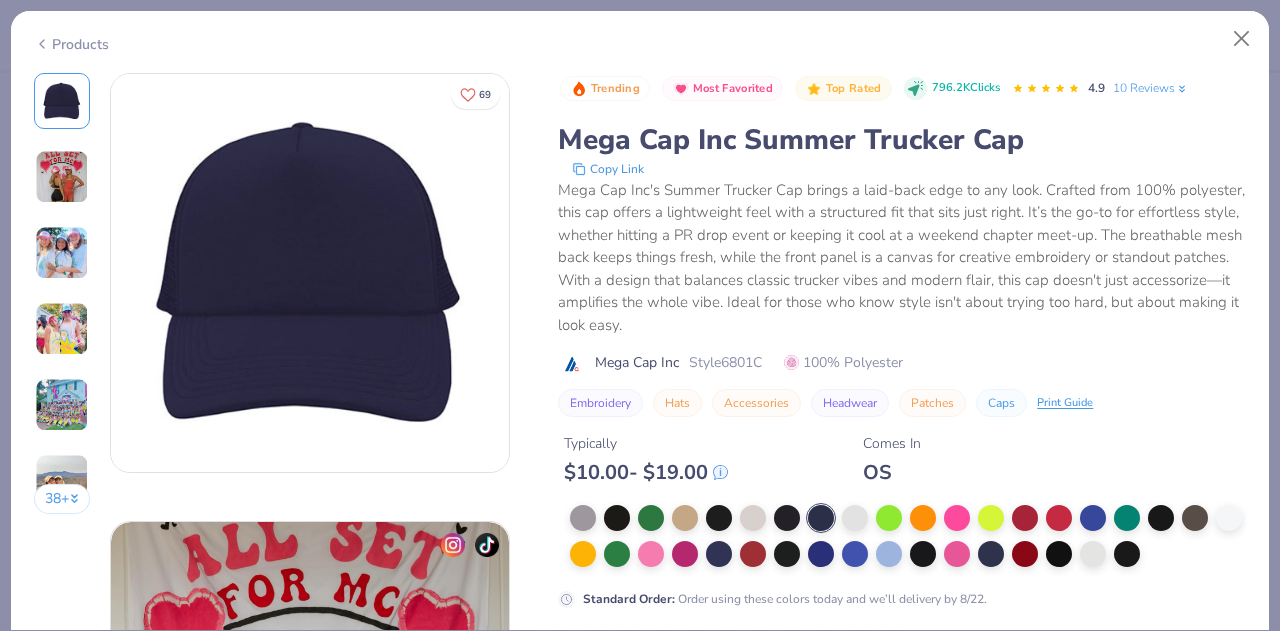 click at bounding box center (908, 537) 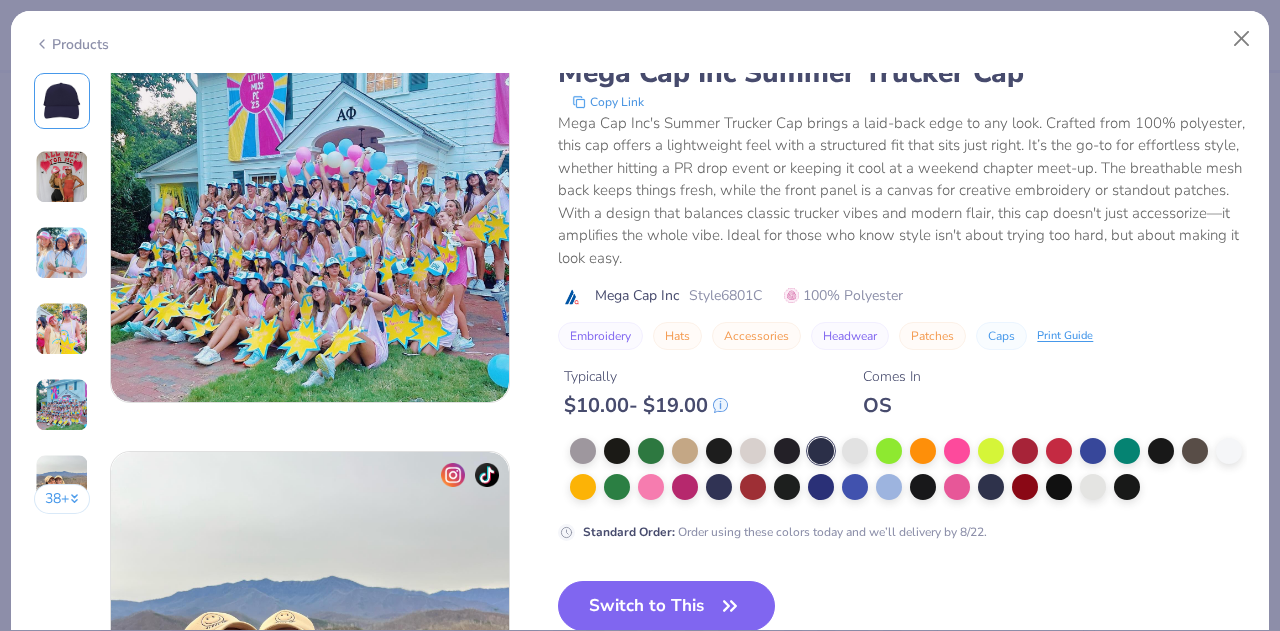 scroll, scrollTop: 1859, scrollLeft: 0, axis: vertical 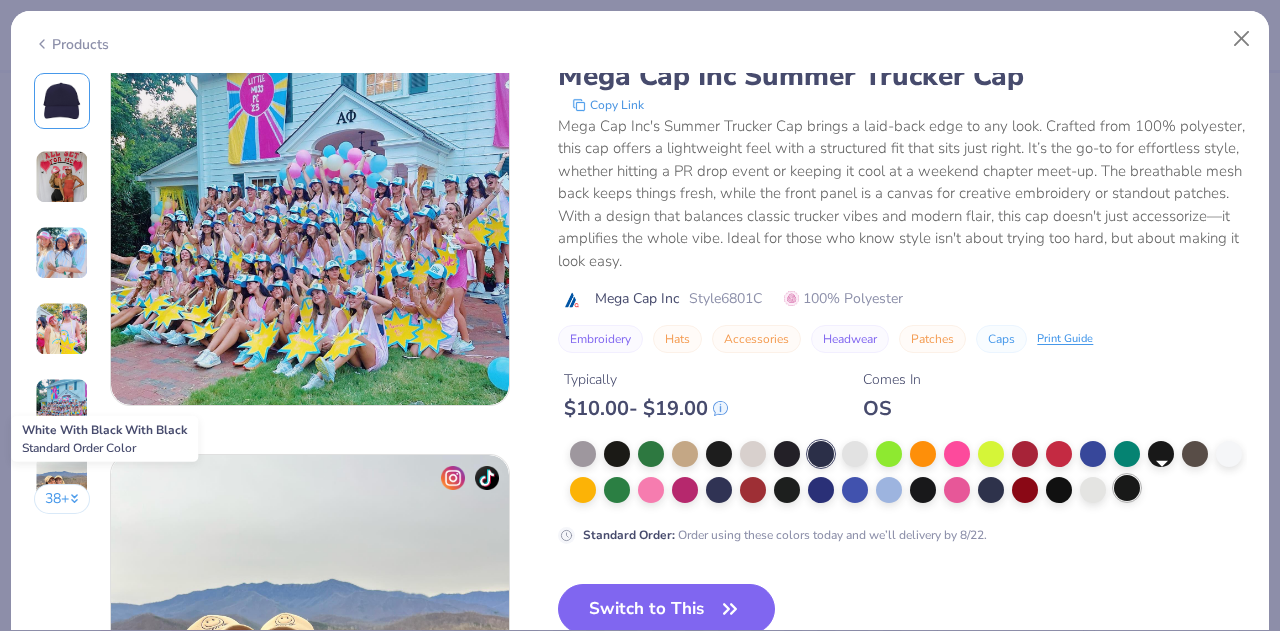 click at bounding box center (1127, 488) 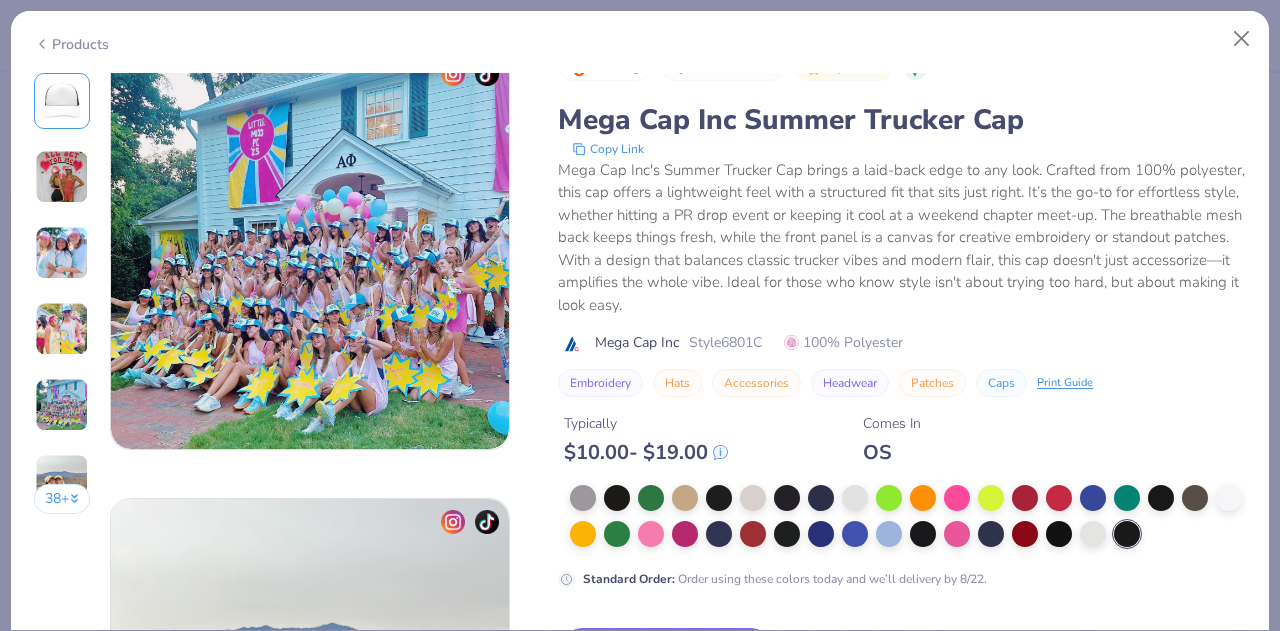 scroll, scrollTop: 1813, scrollLeft: 0, axis: vertical 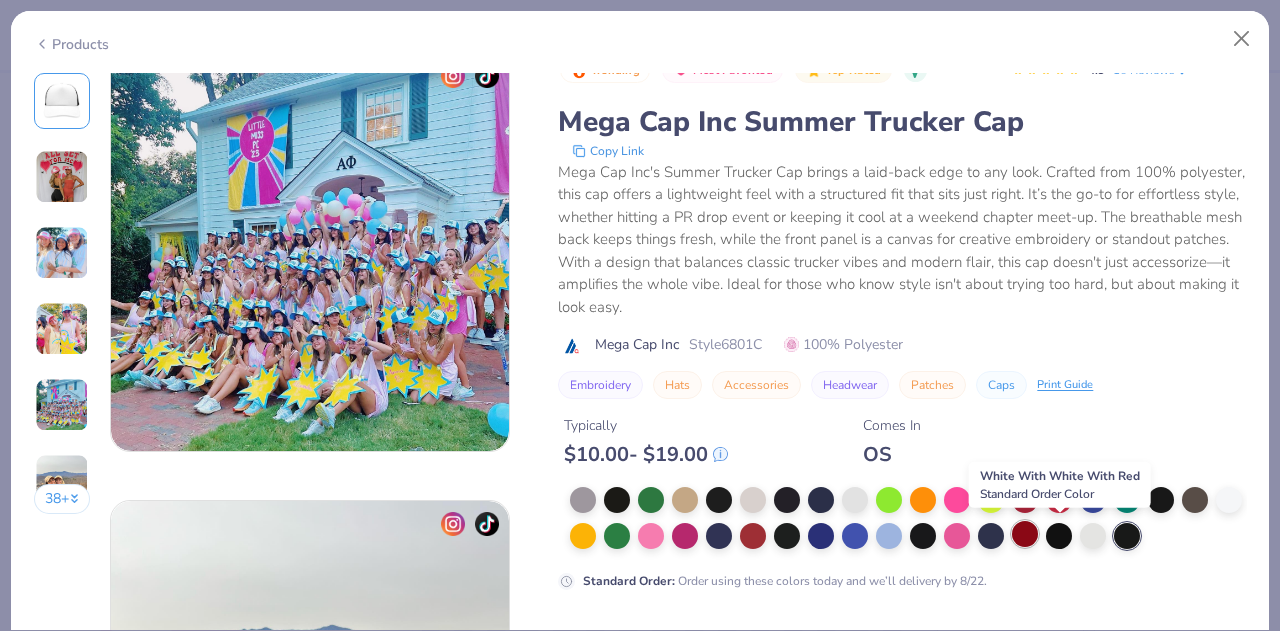 click at bounding box center (1025, 534) 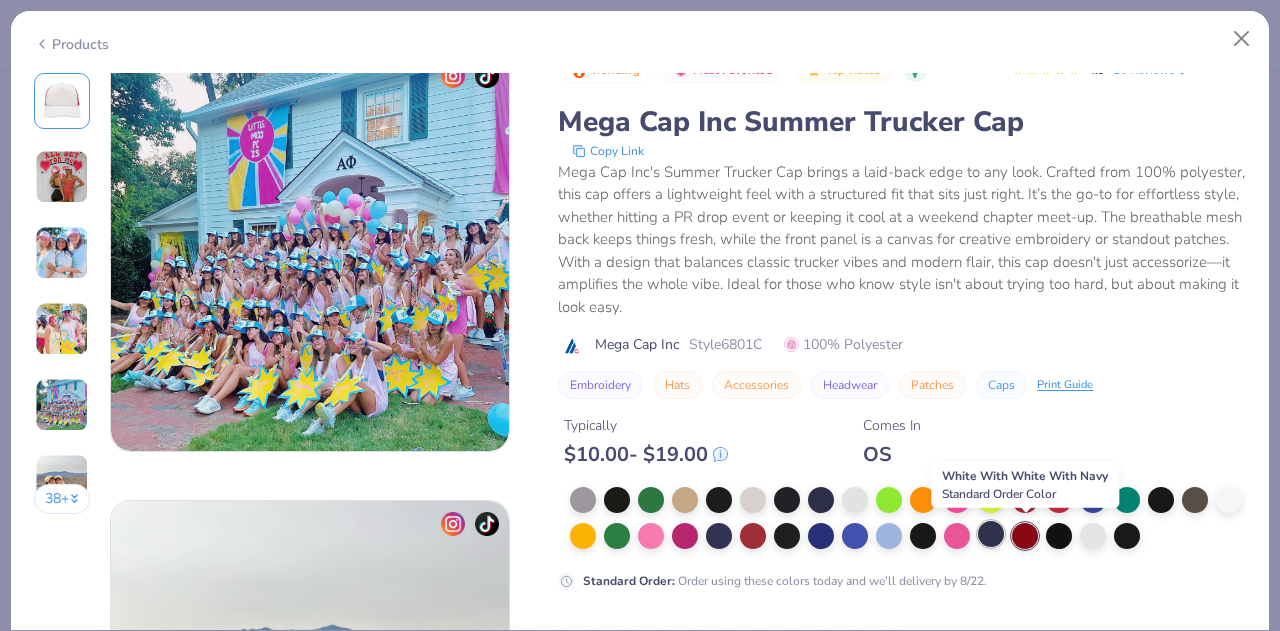 click at bounding box center (991, 534) 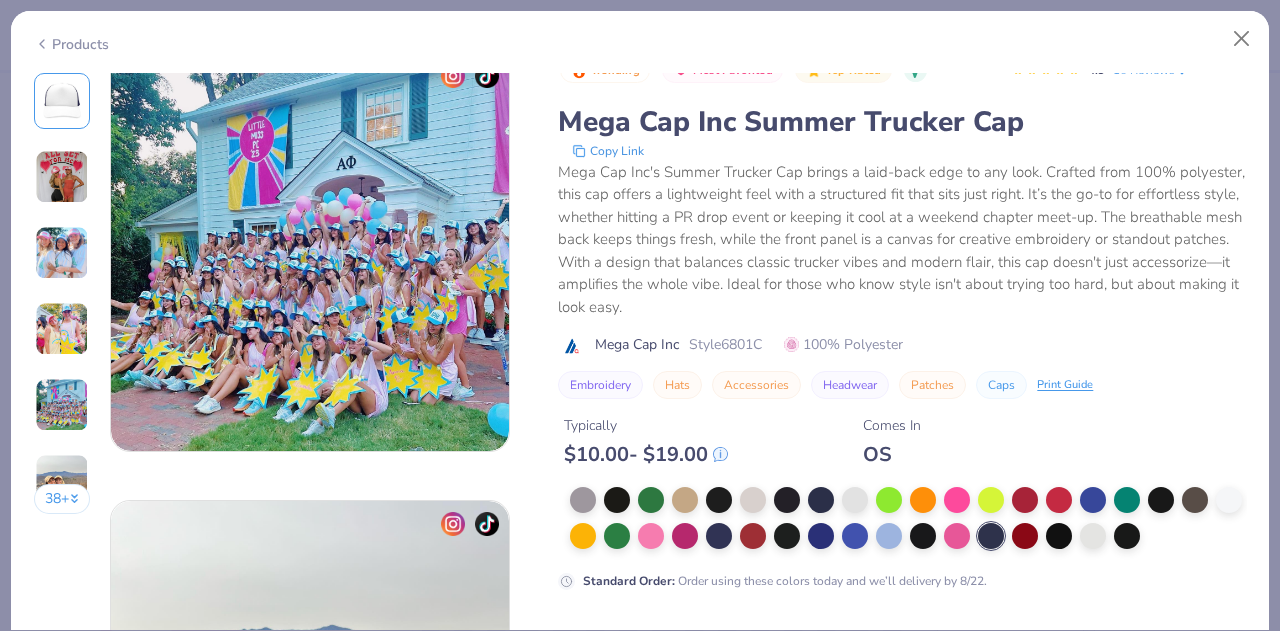 click at bounding box center [62, 101] 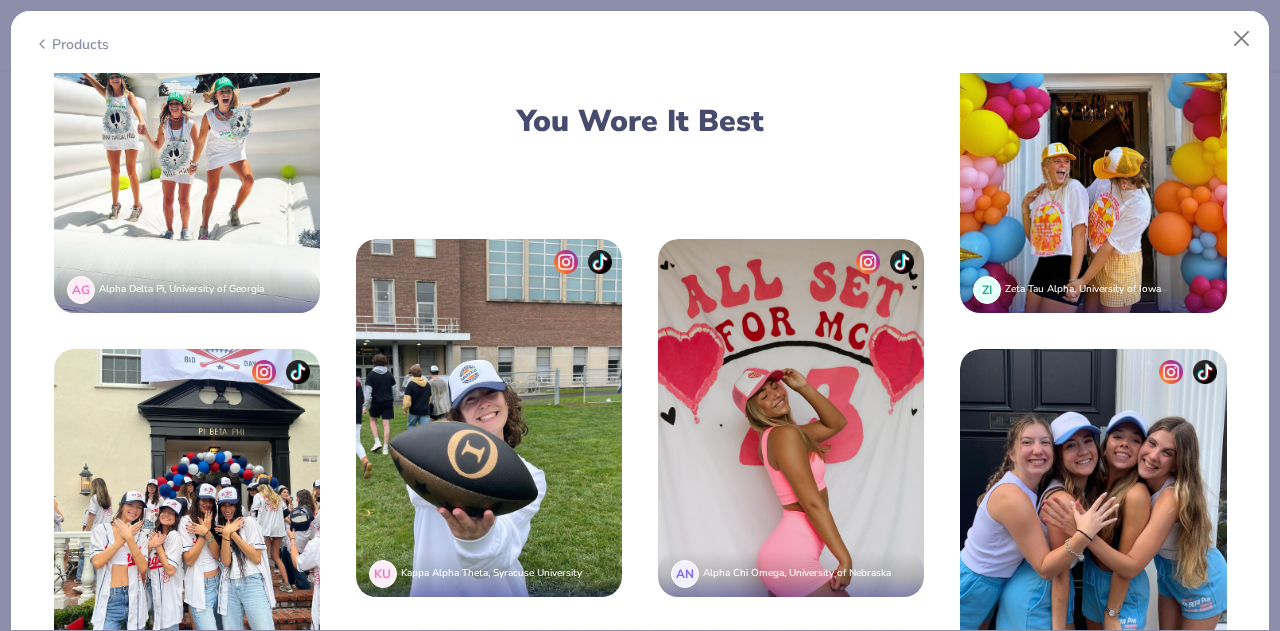 scroll, scrollTop: 3028, scrollLeft: 0, axis: vertical 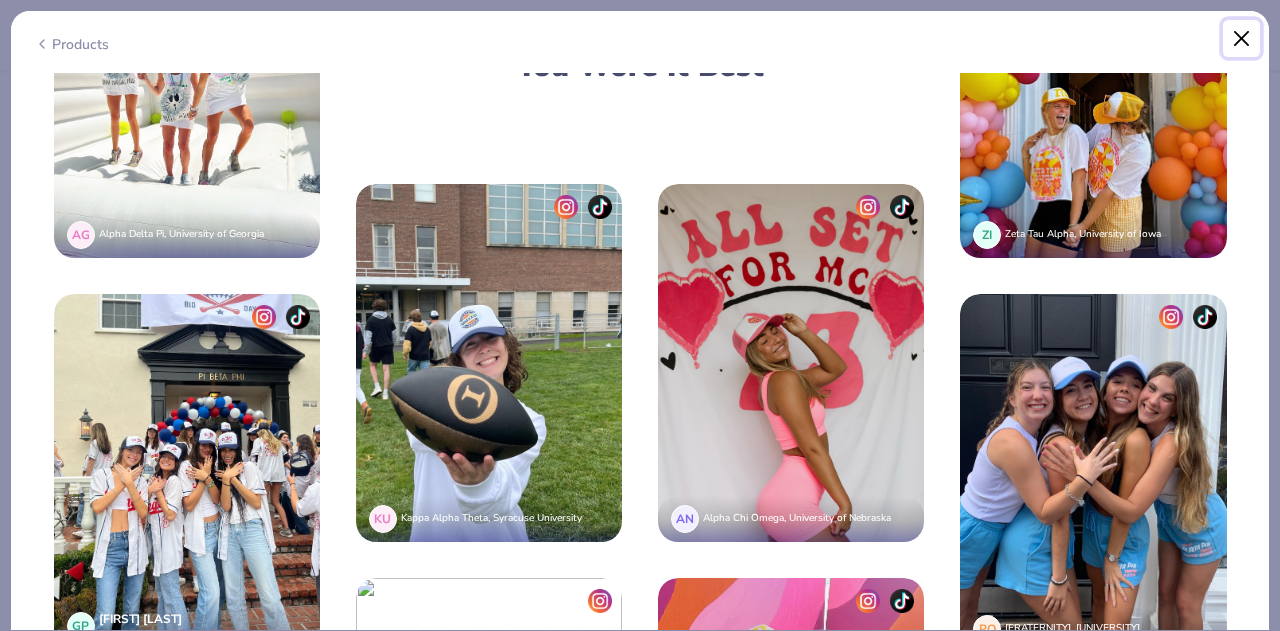 click at bounding box center [1242, 39] 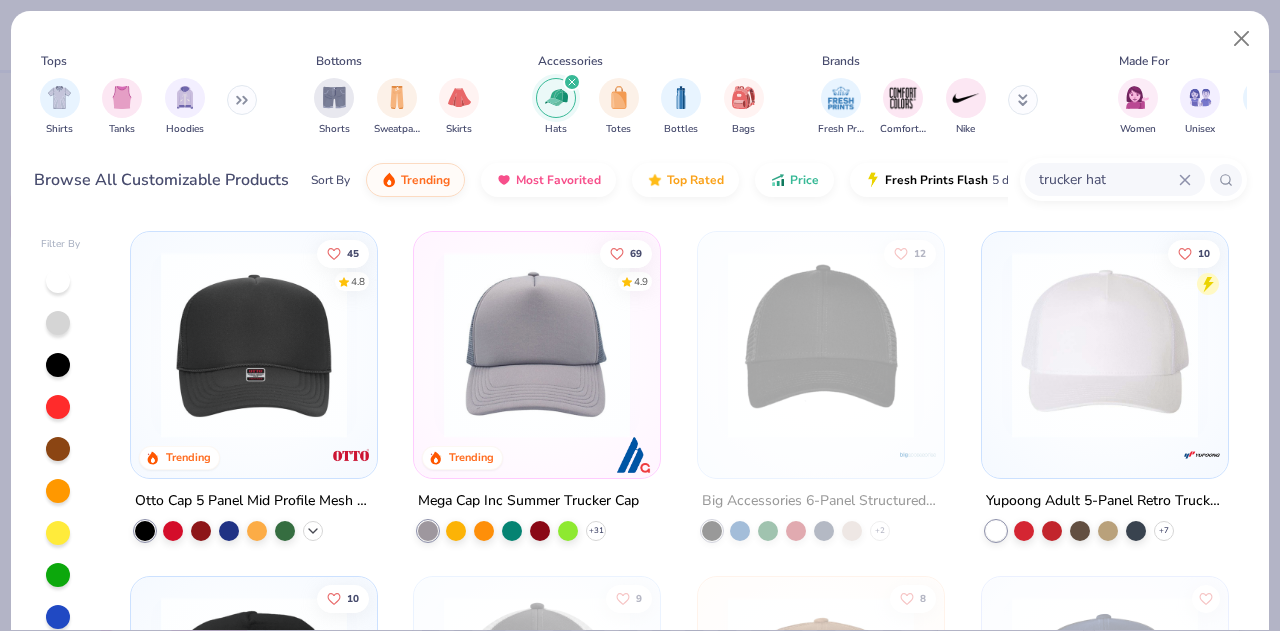 click 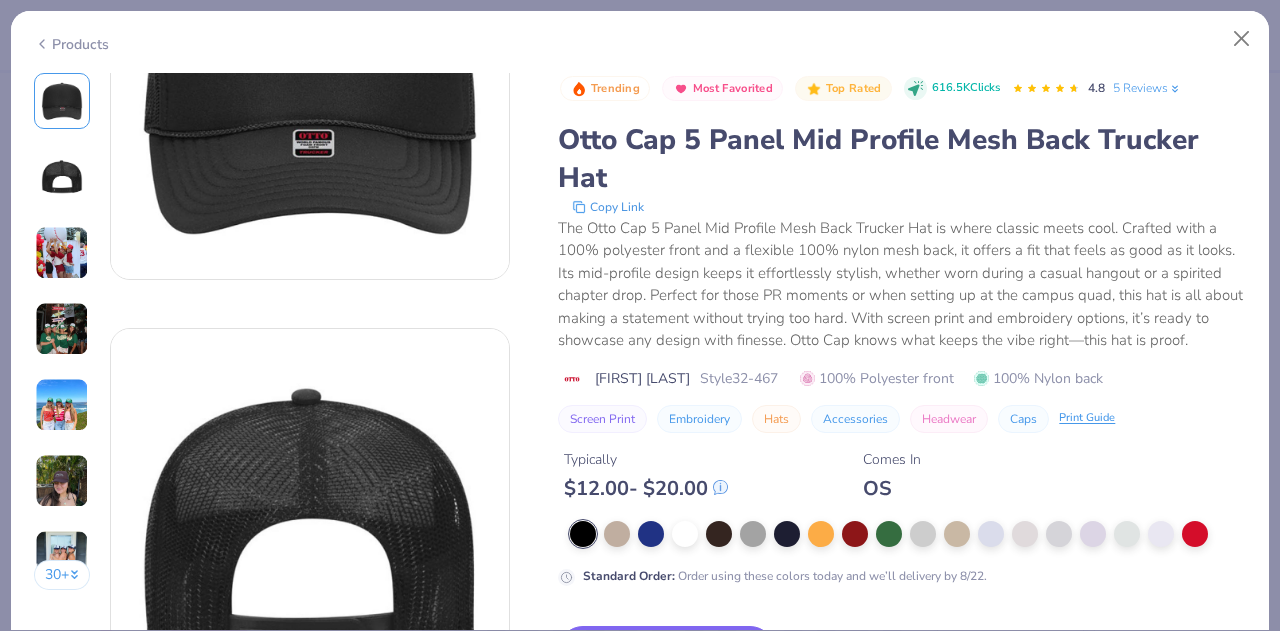 scroll, scrollTop: 195, scrollLeft: 0, axis: vertical 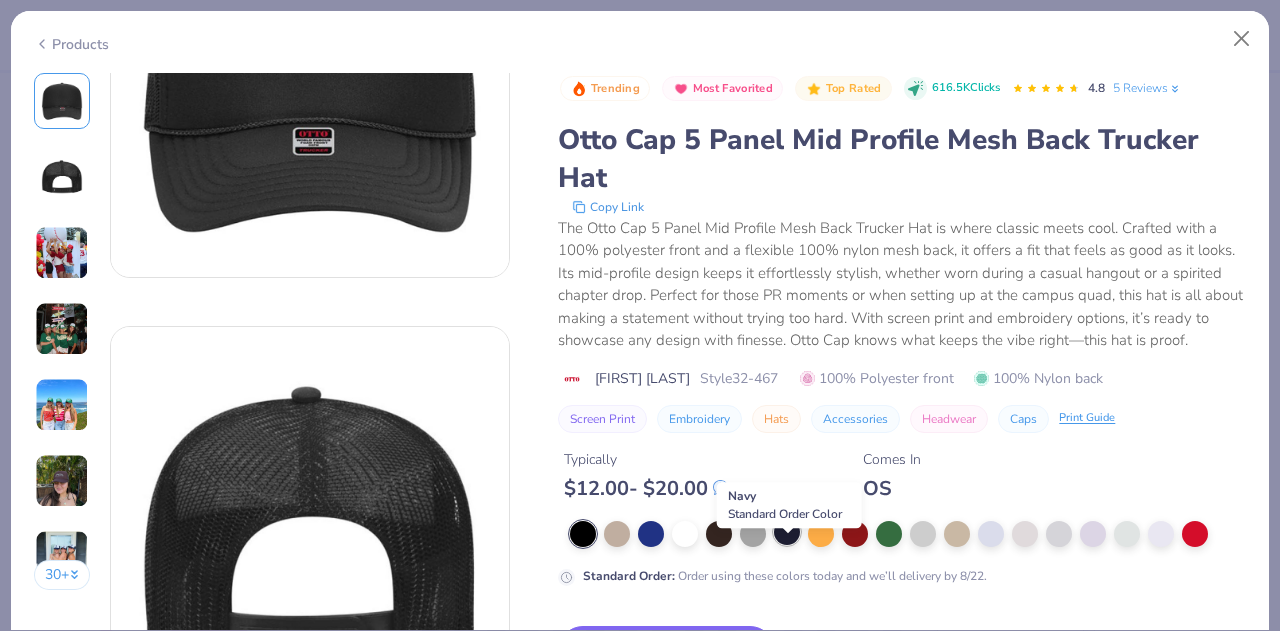 click at bounding box center [787, 532] 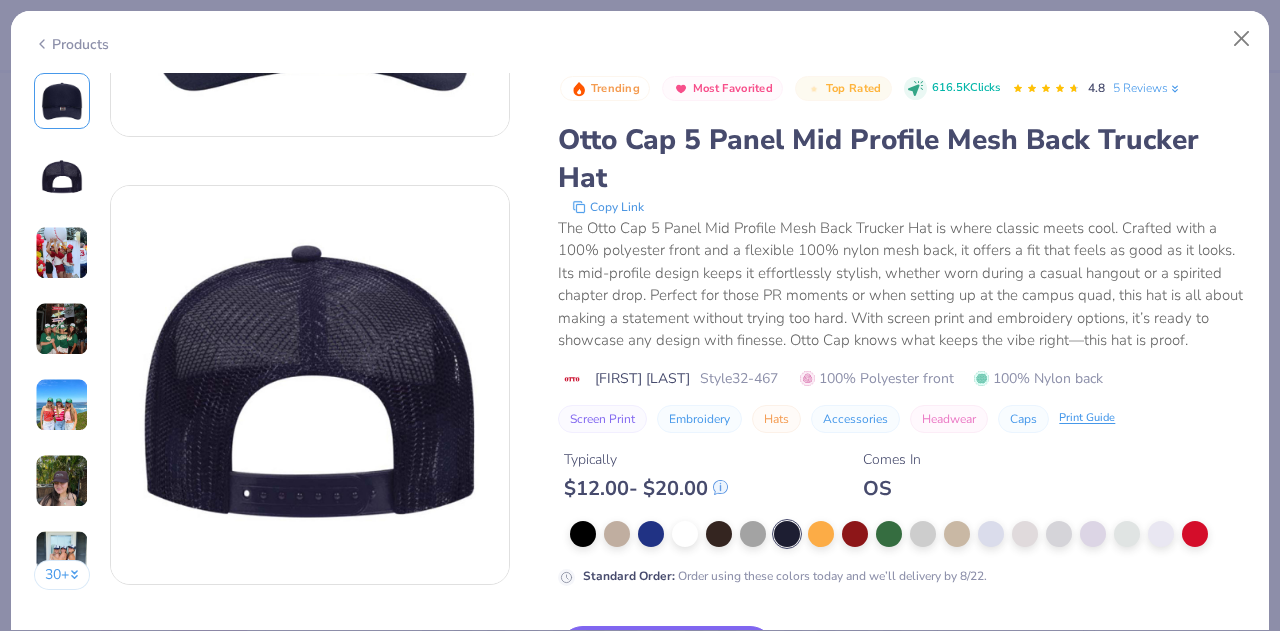 scroll, scrollTop: 351, scrollLeft: 0, axis: vertical 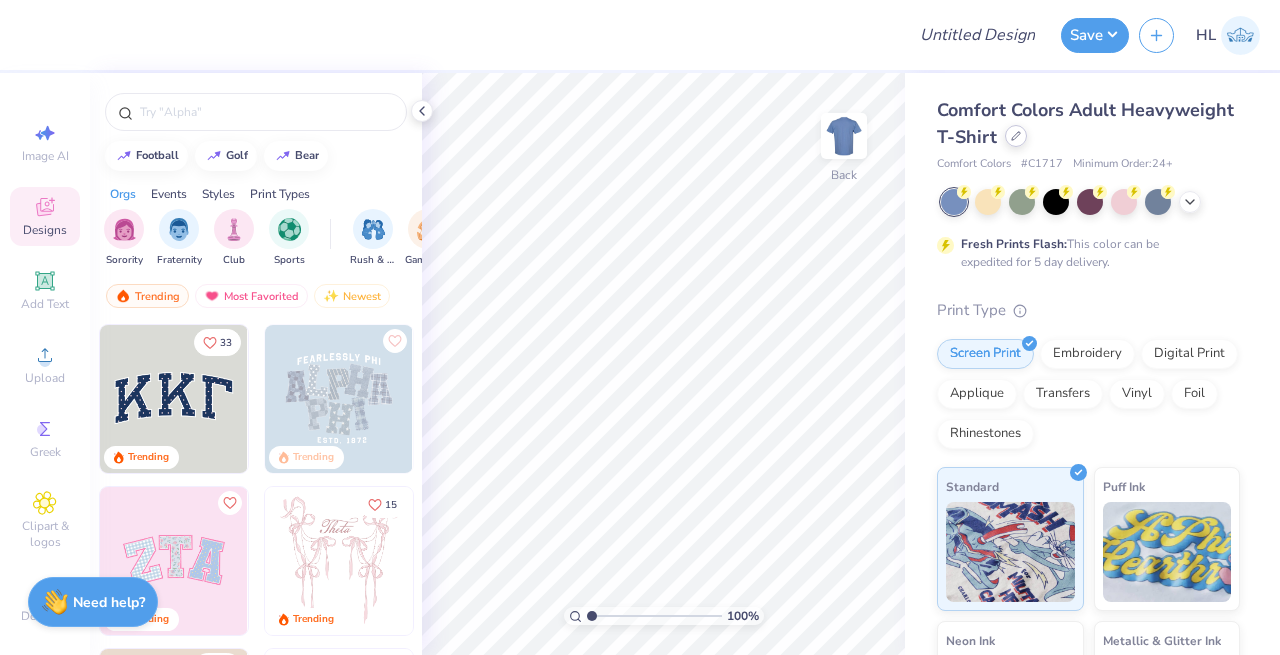 click on "Comfort Colors Adult Heavyweight T-Shirt" at bounding box center (1088, 124) 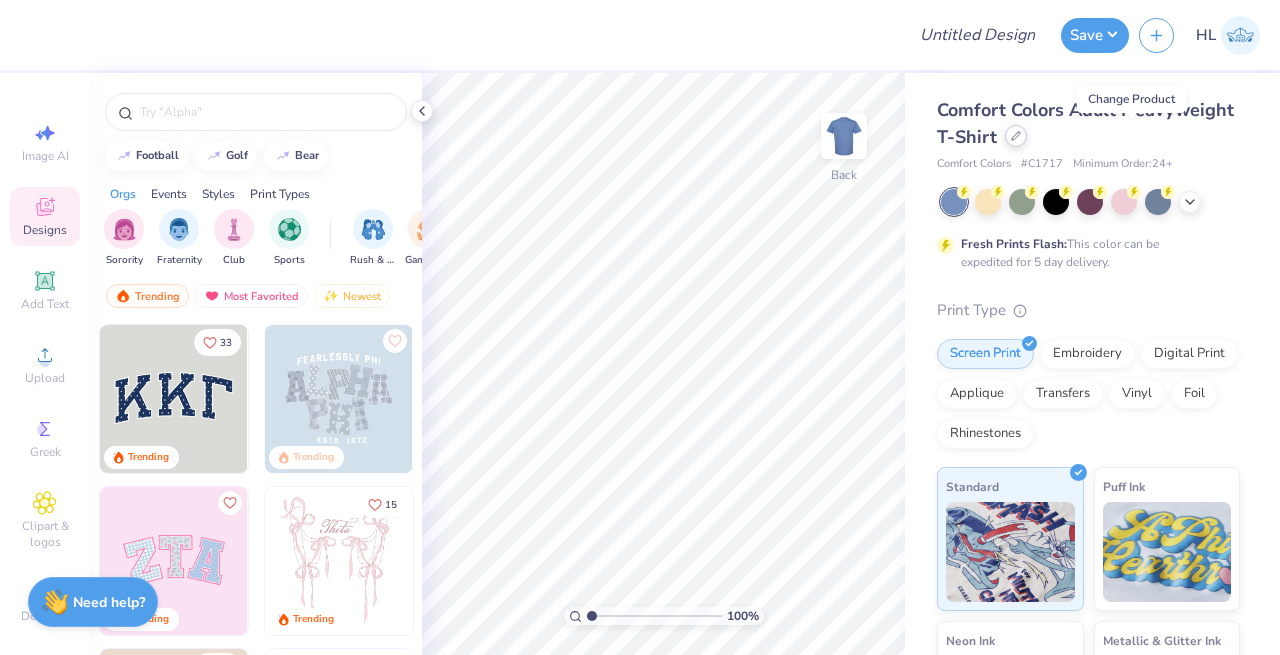 click at bounding box center (1016, 136) 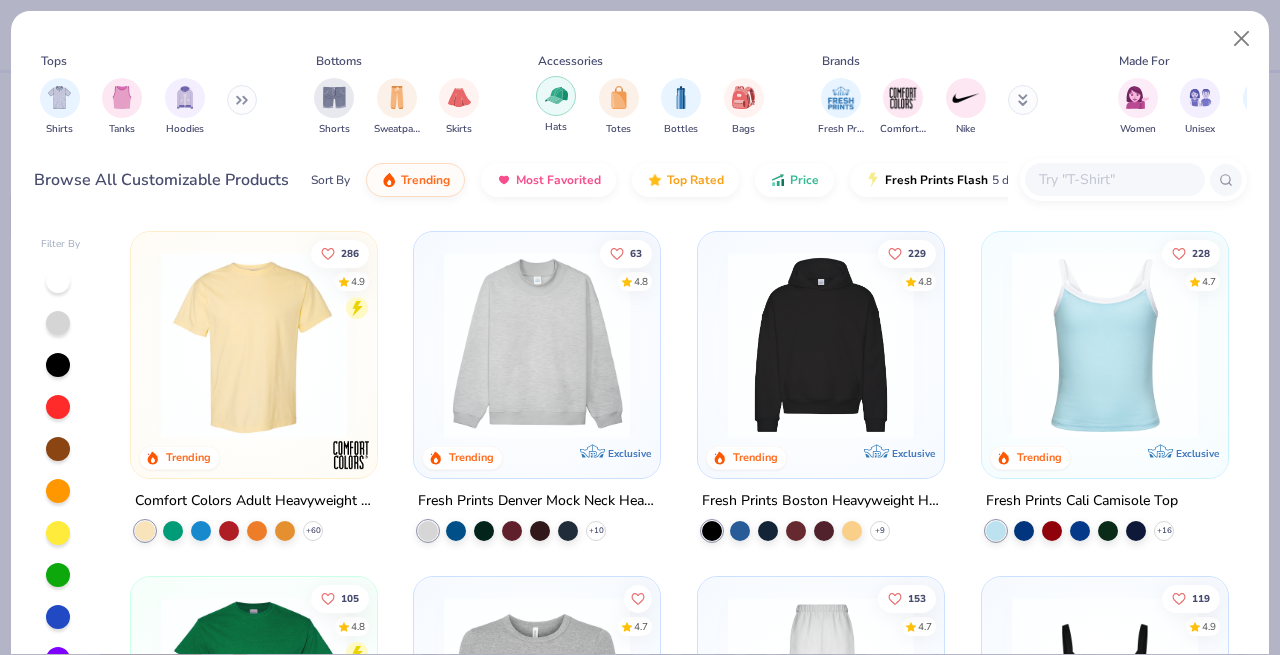 click at bounding box center [556, 96] 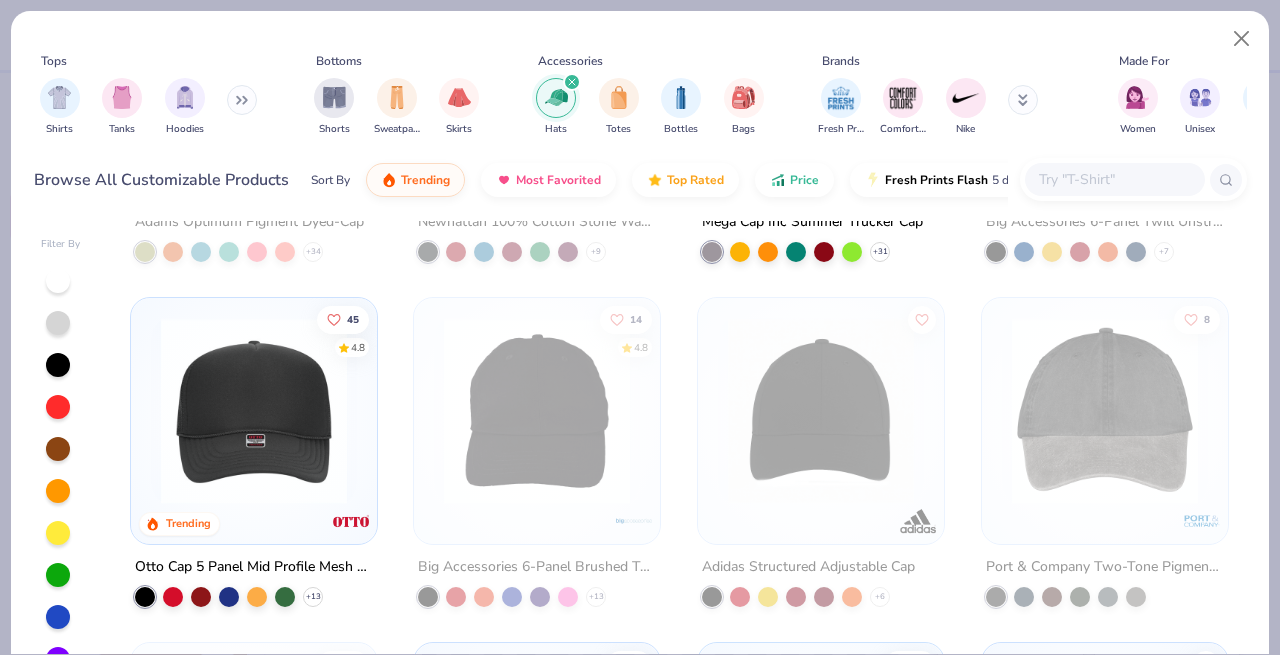 scroll, scrollTop: 286, scrollLeft: 0, axis: vertical 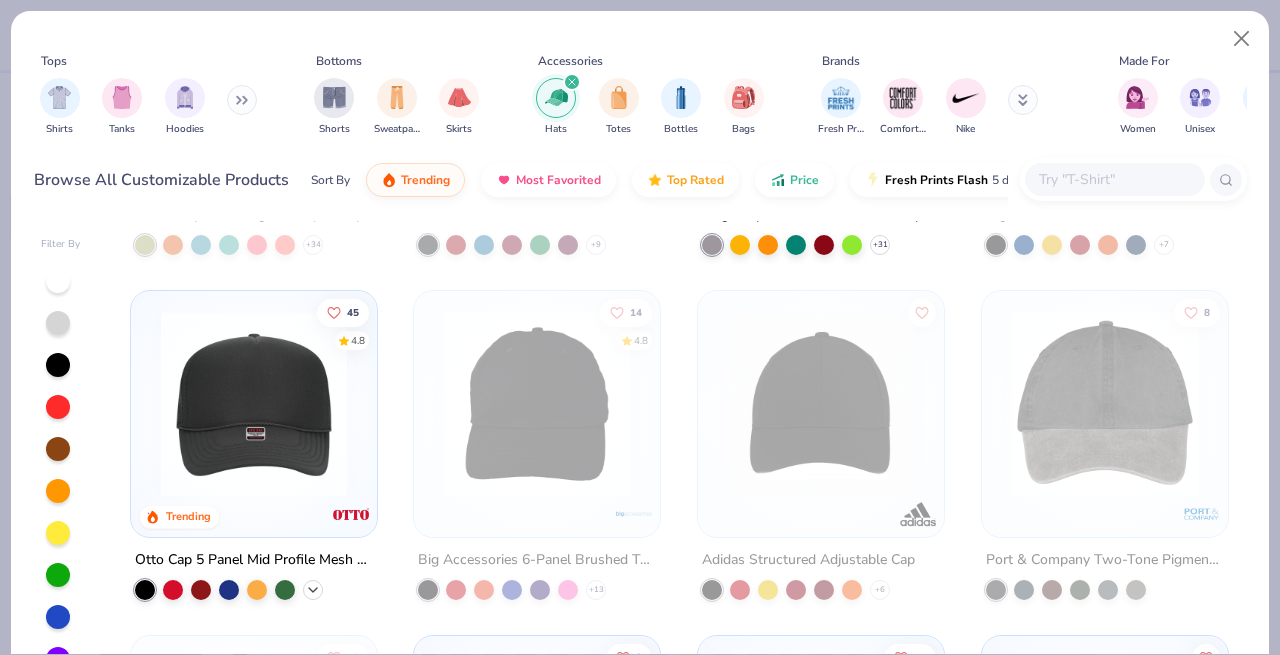 click 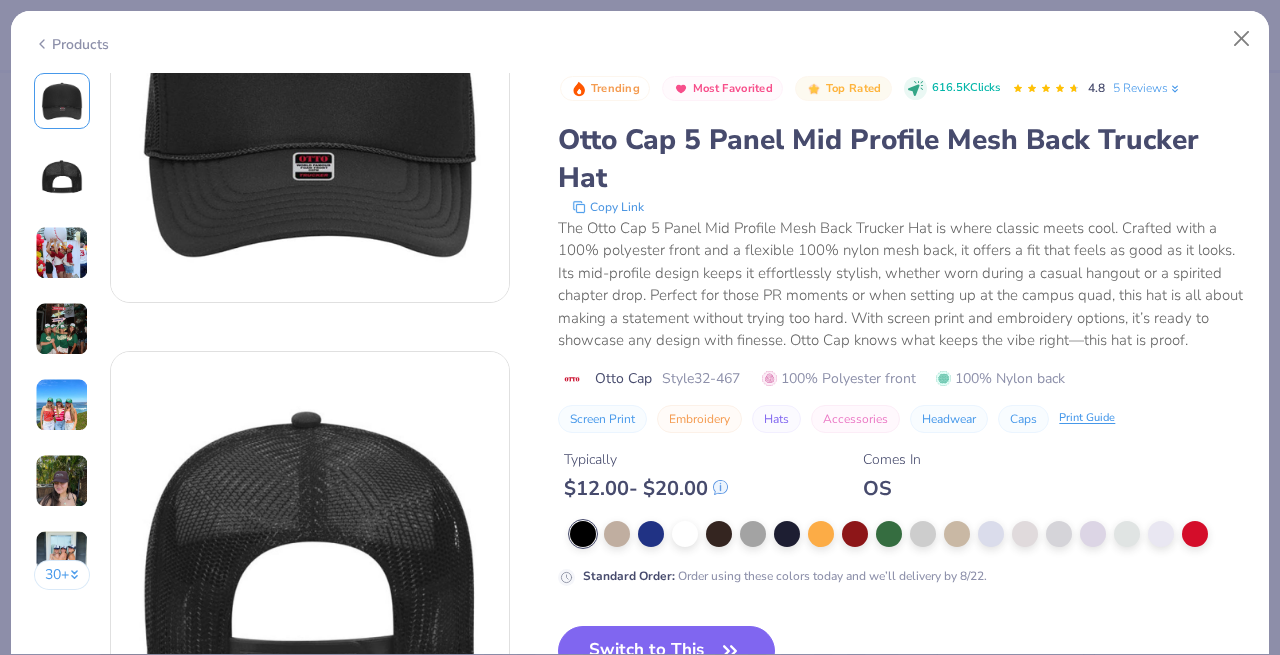 scroll, scrollTop: 171, scrollLeft: 0, axis: vertical 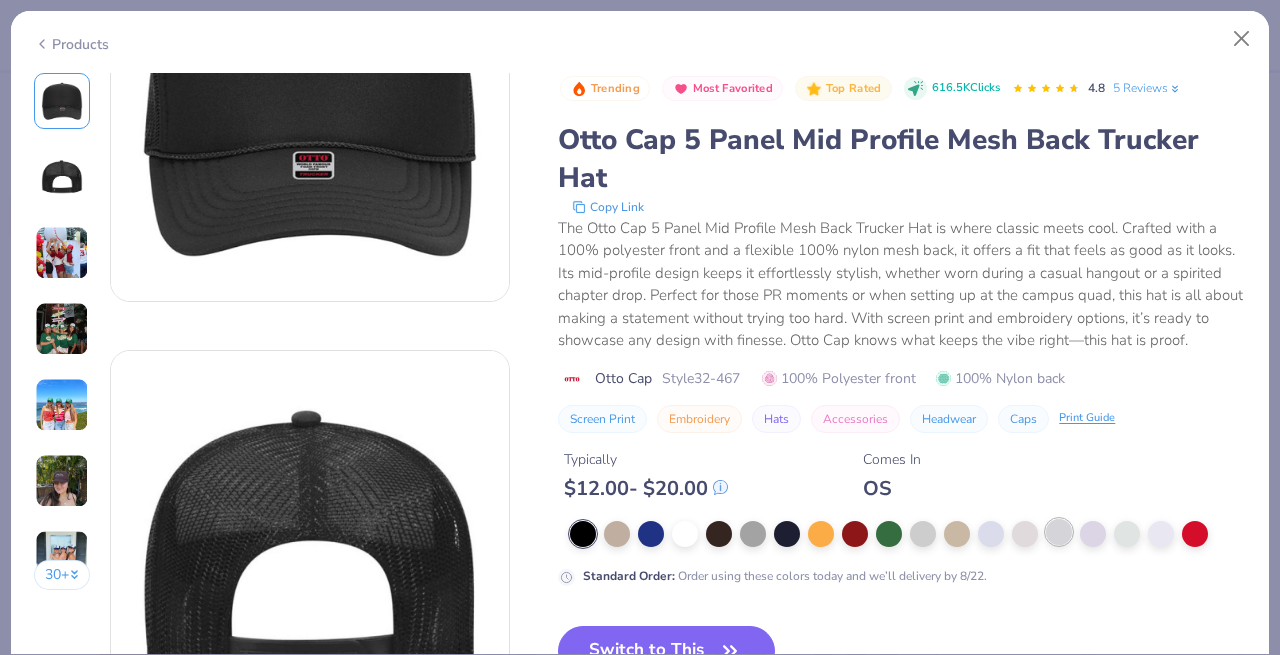 click at bounding box center (1059, 532) 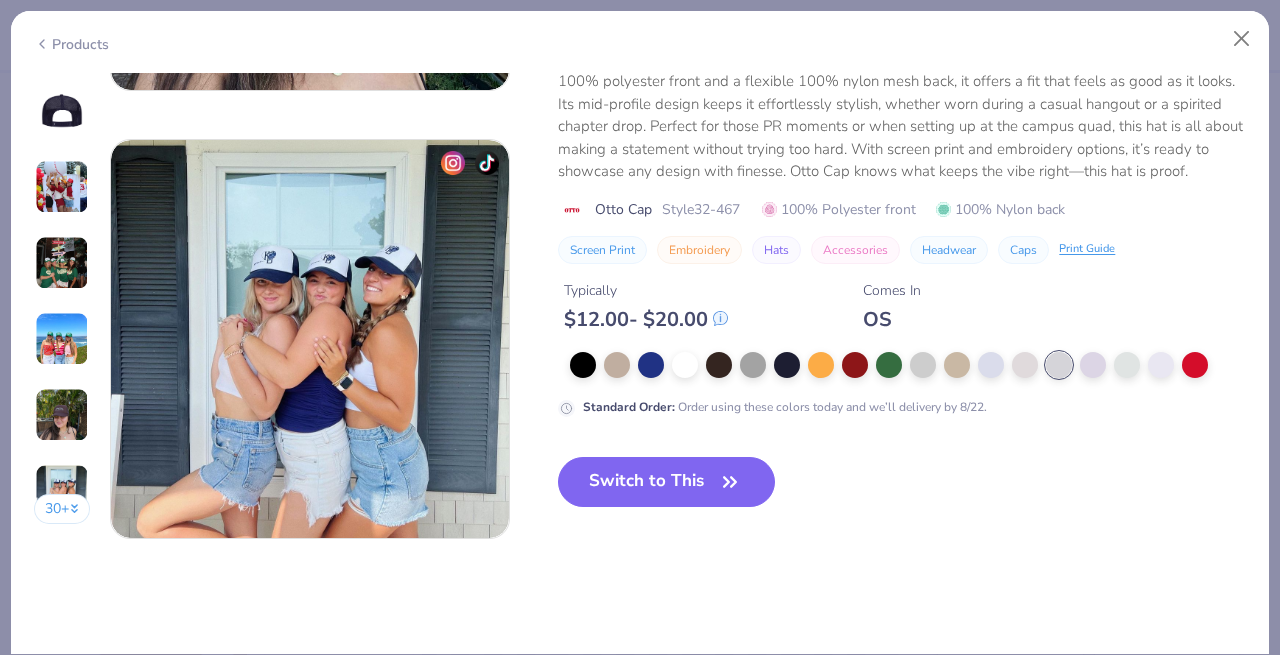 scroll, scrollTop: 2657, scrollLeft: 0, axis: vertical 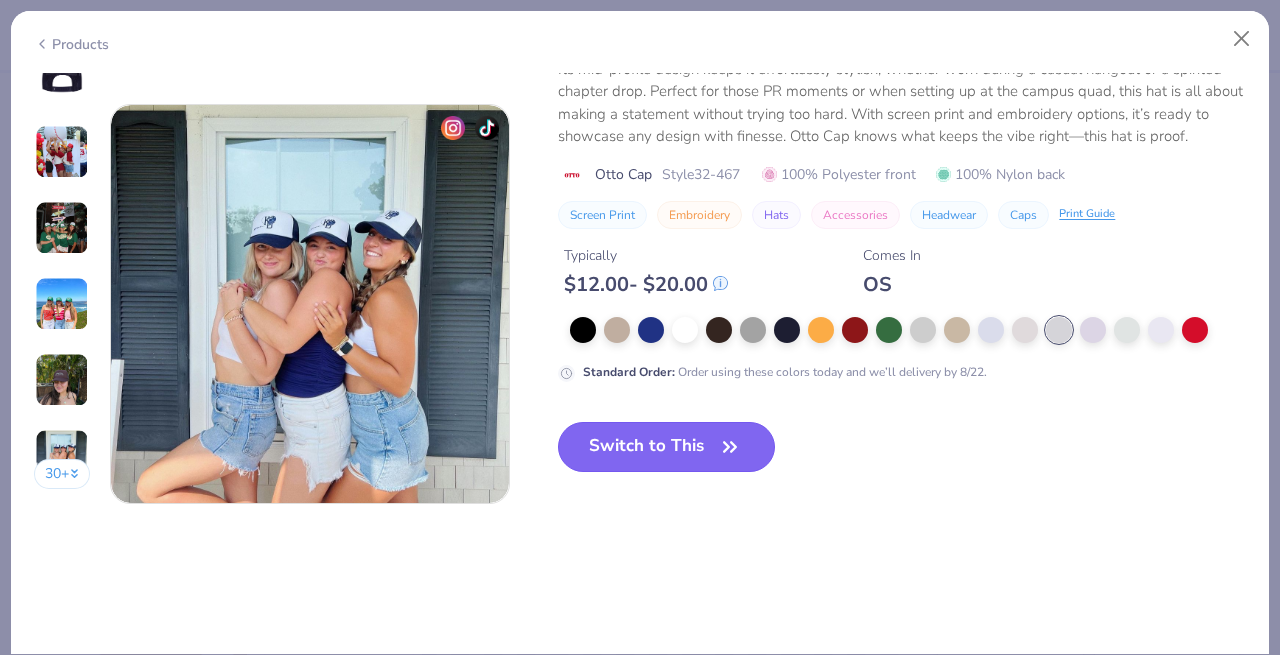 click 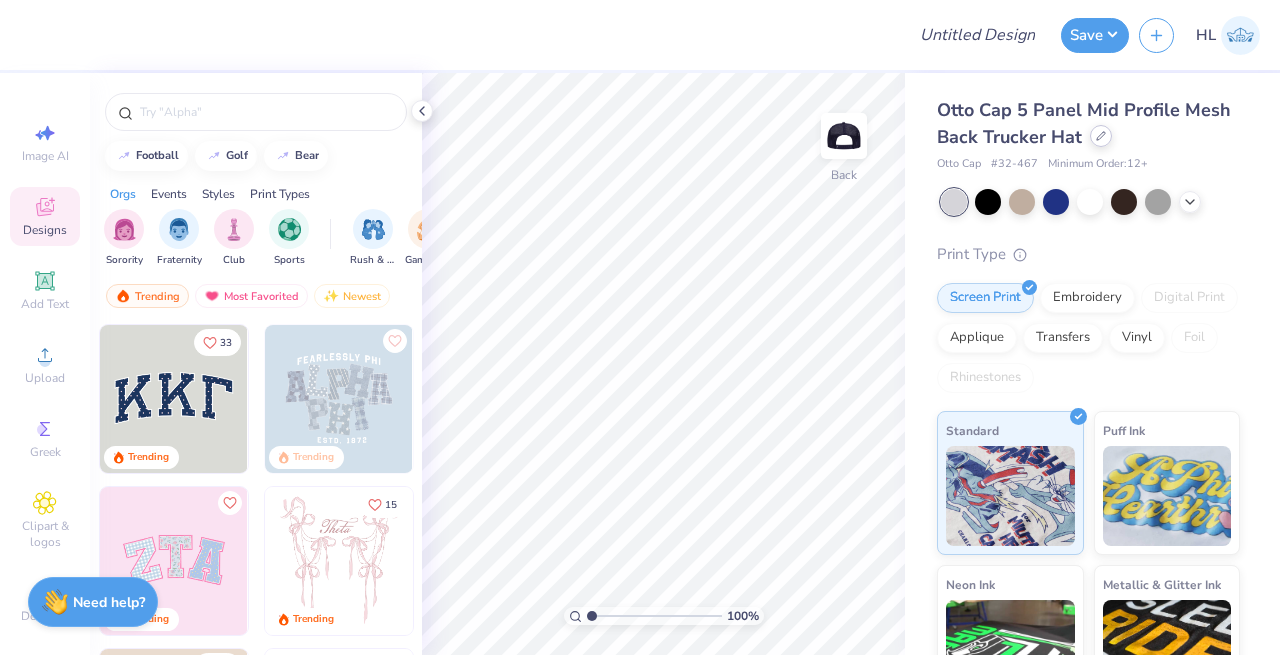 click 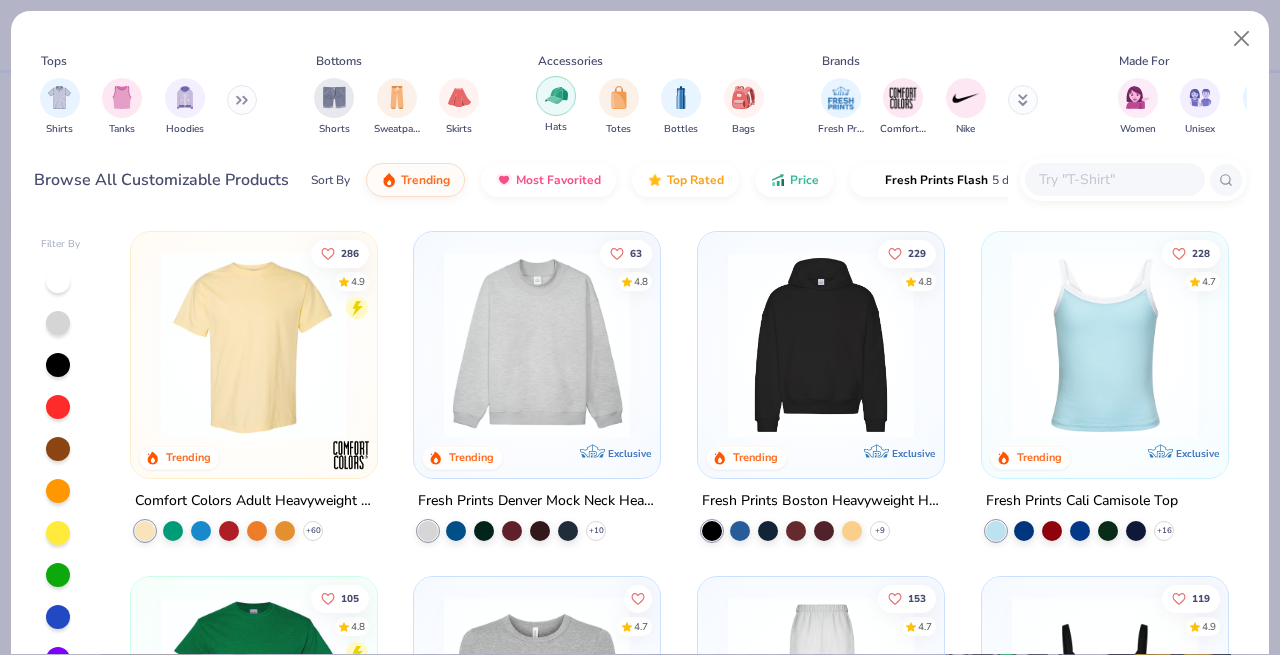 click at bounding box center [556, 96] 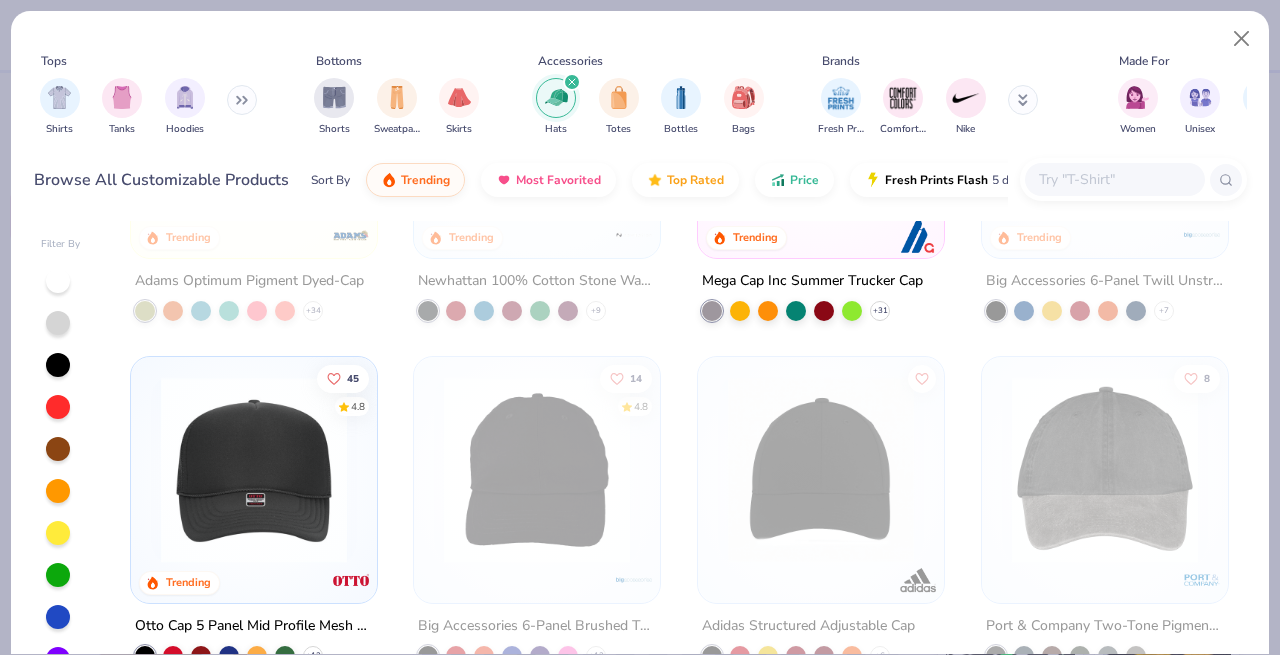 scroll, scrollTop: 366, scrollLeft: 0, axis: vertical 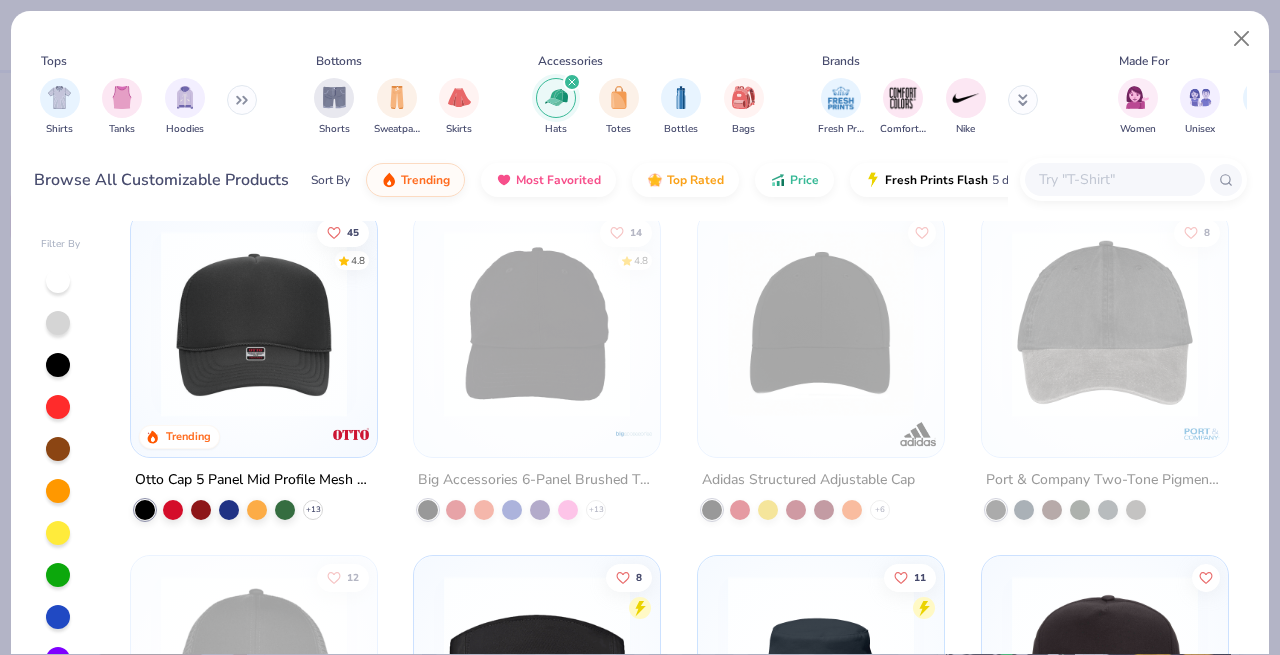 click on "45 4.8 Trending Otto Cap 5 Panel Mid Profile Mesh Back Trucker Hat + 13" at bounding box center [254, 365] 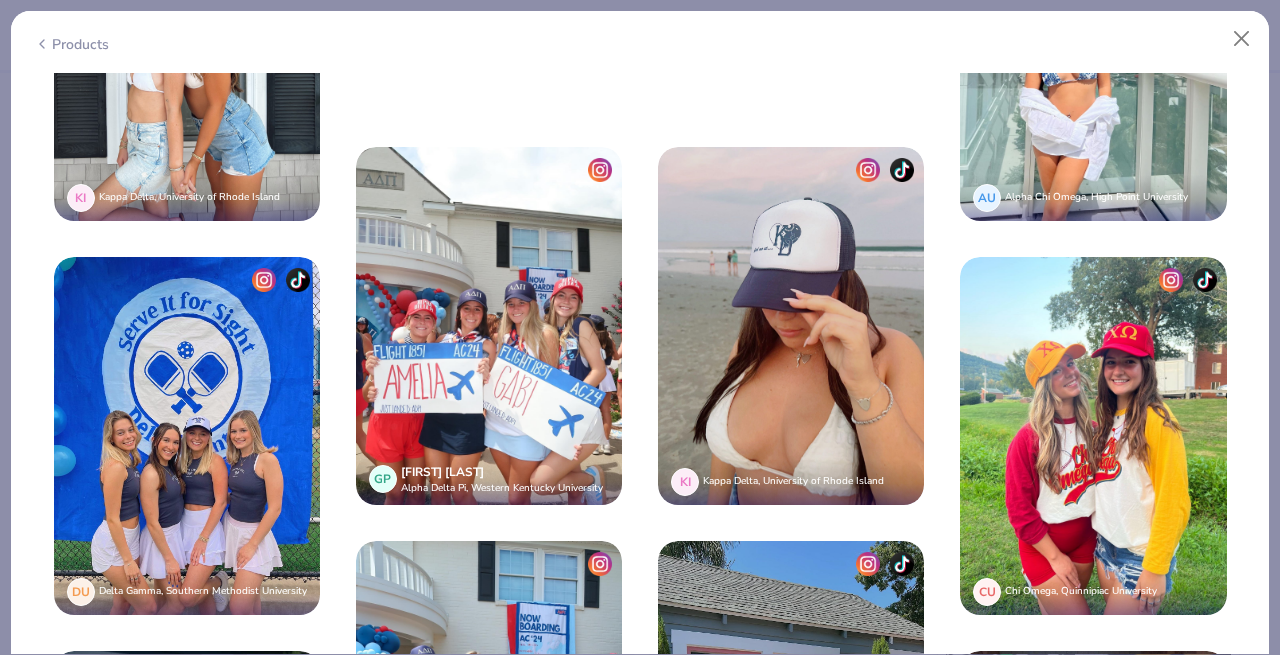 scroll, scrollTop: 3239, scrollLeft: 0, axis: vertical 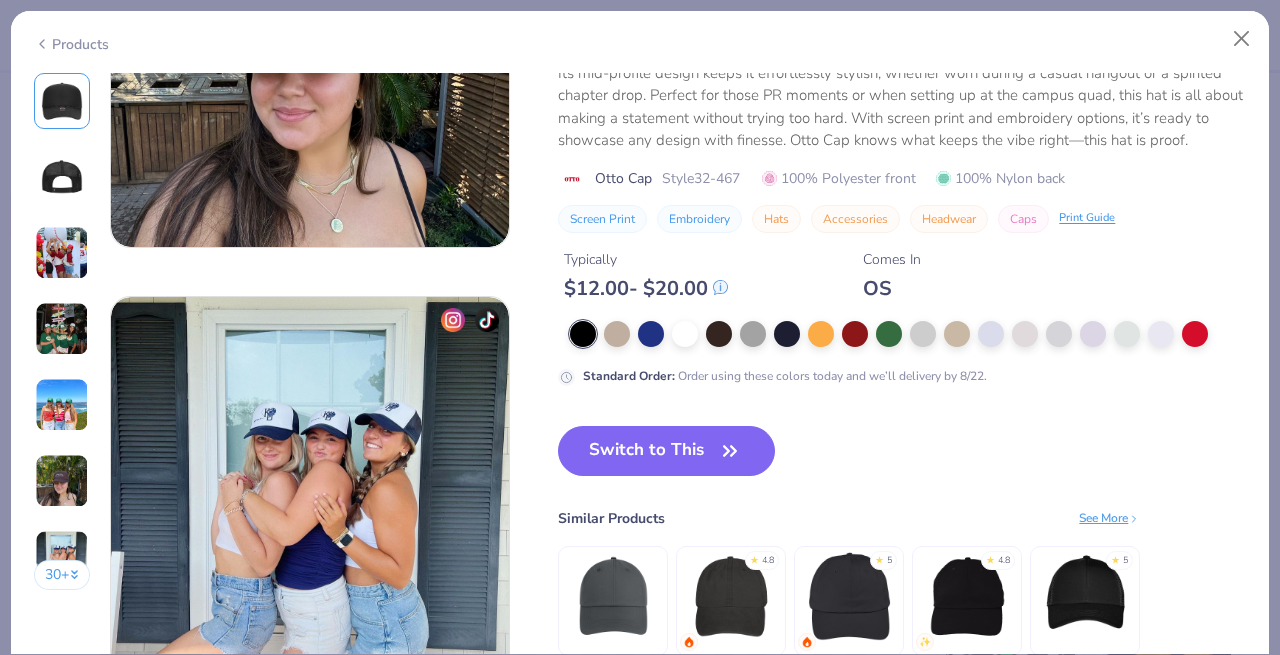 click at bounding box center (62, 253) 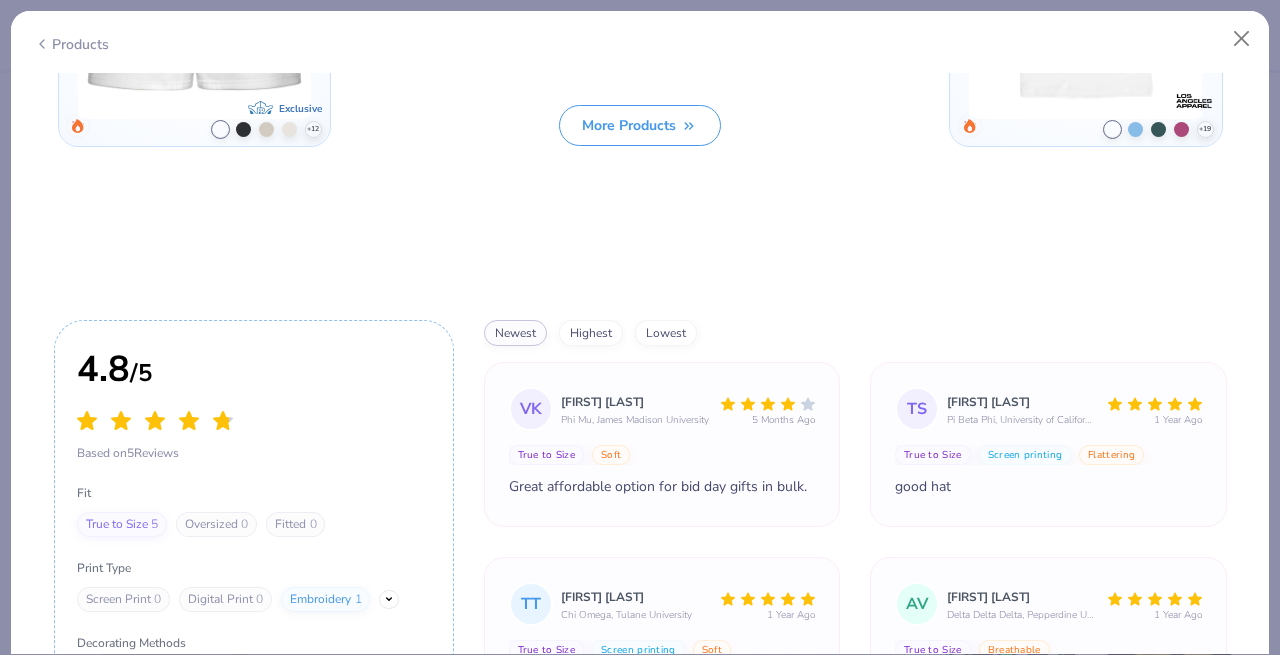 scroll, scrollTop: 6166, scrollLeft: 0, axis: vertical 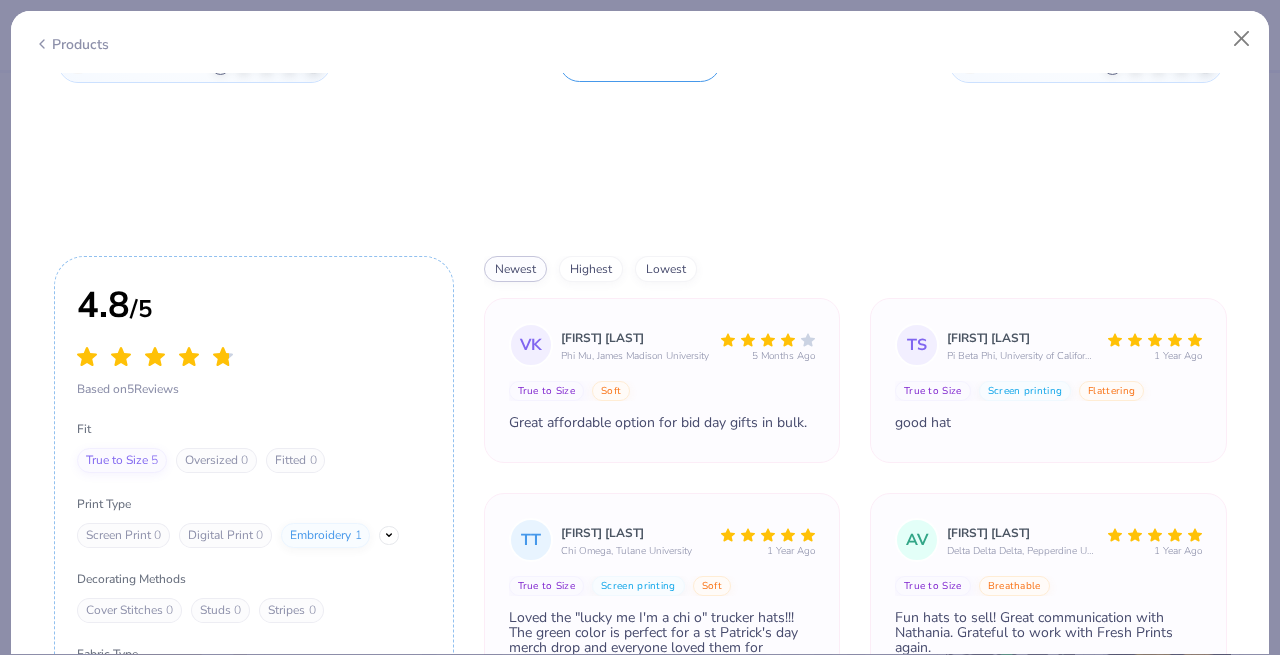 click on "Print Type Screen Print 0 Digital Print 0 Embroidery 1" at bounding box center [253, 521] 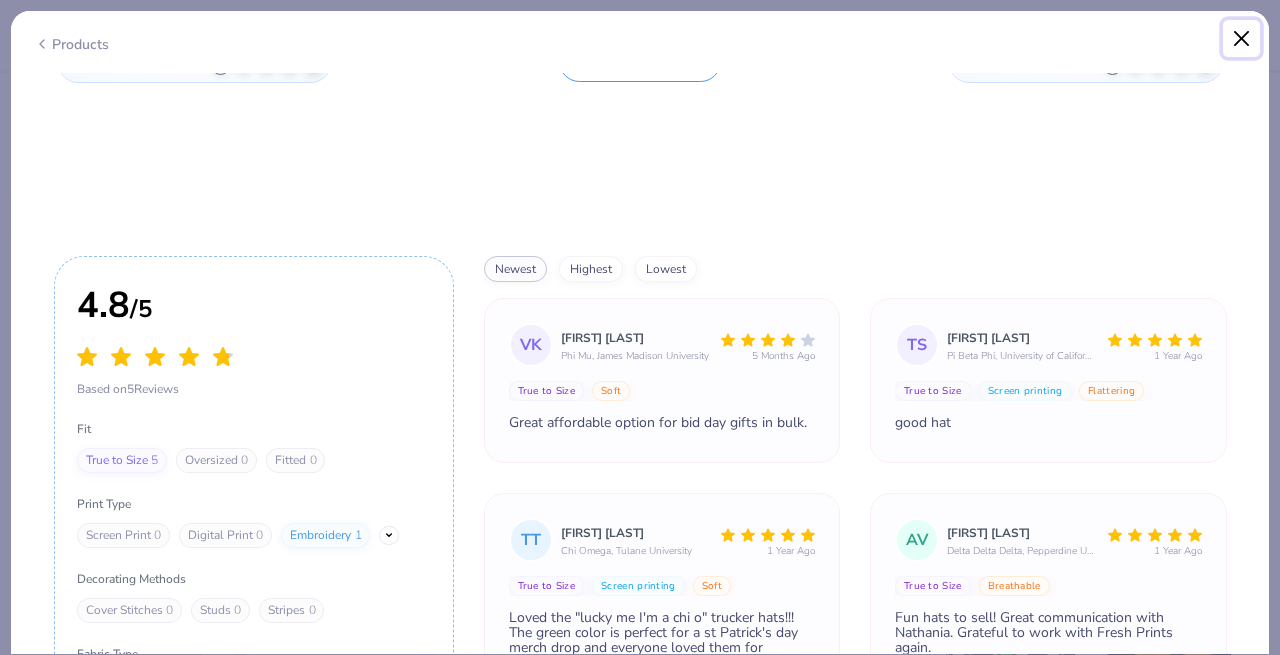 click at bounding box center [1242, 39] 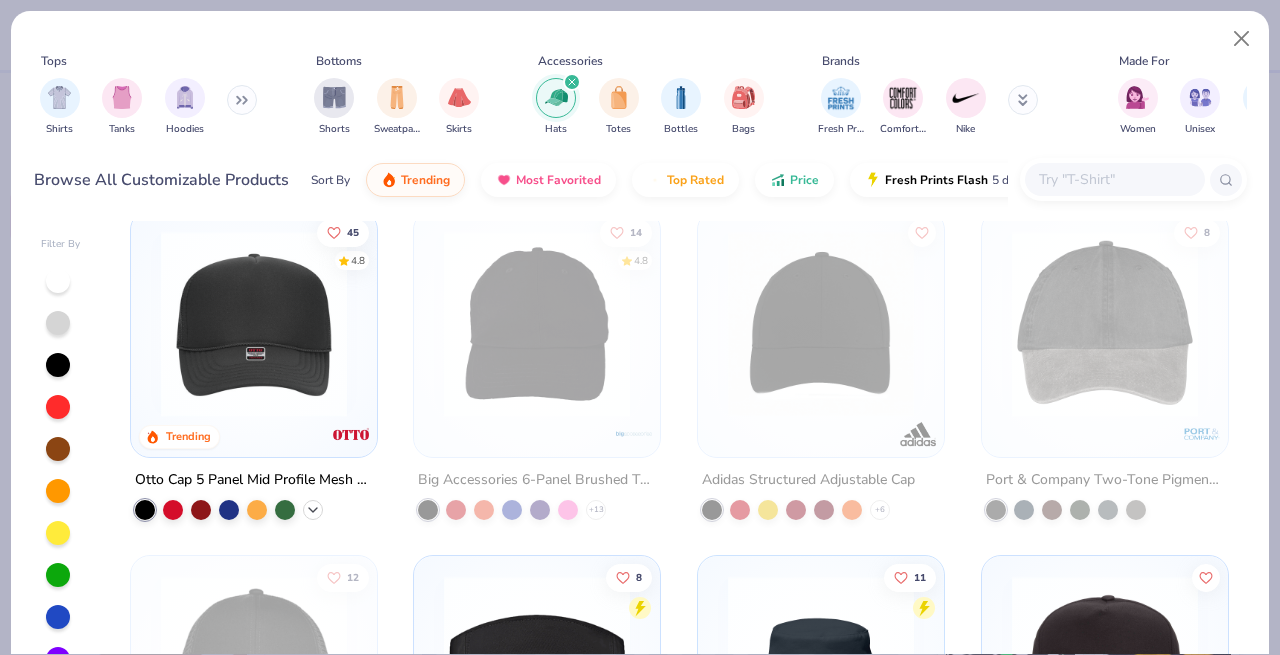 click 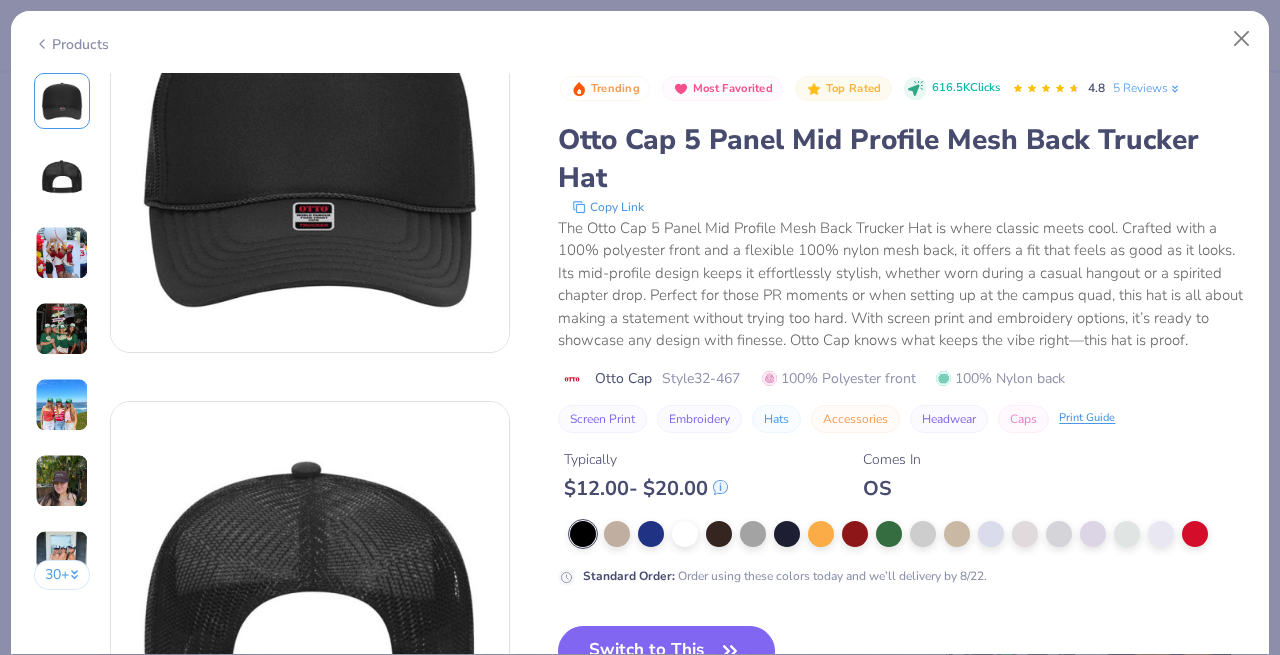 scroll, scrollTop: 216, scrollLeft: 0, axis: vertical 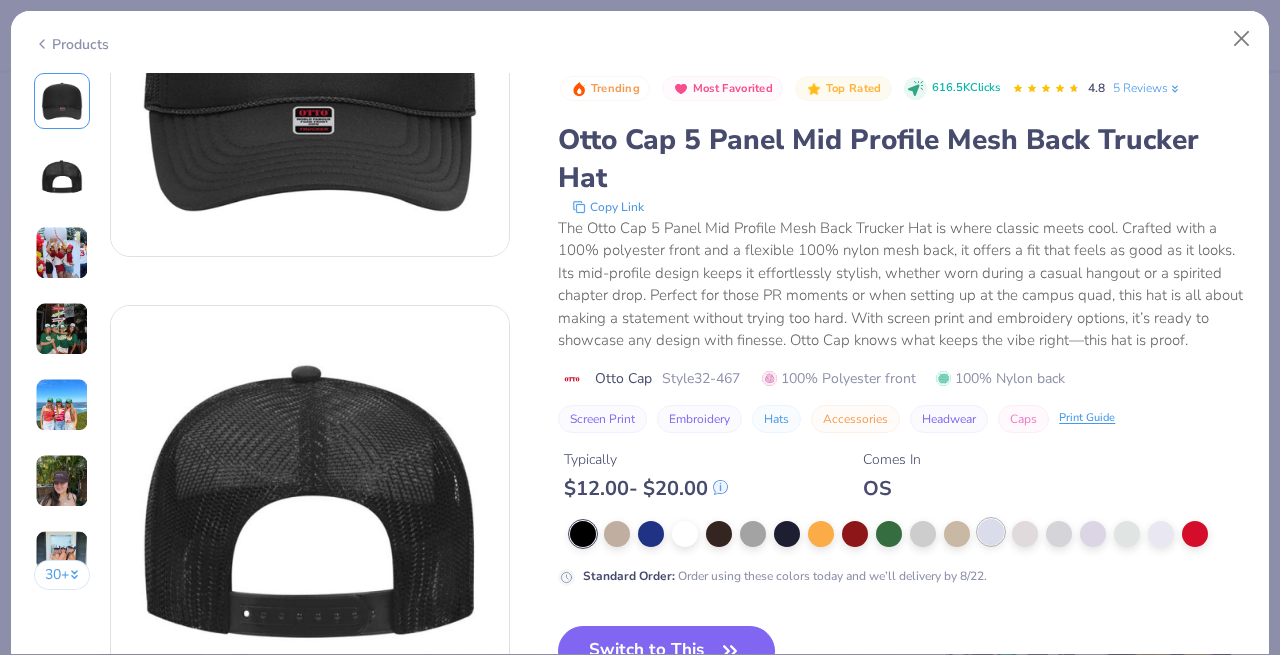 click at bounding box center (991, 532) 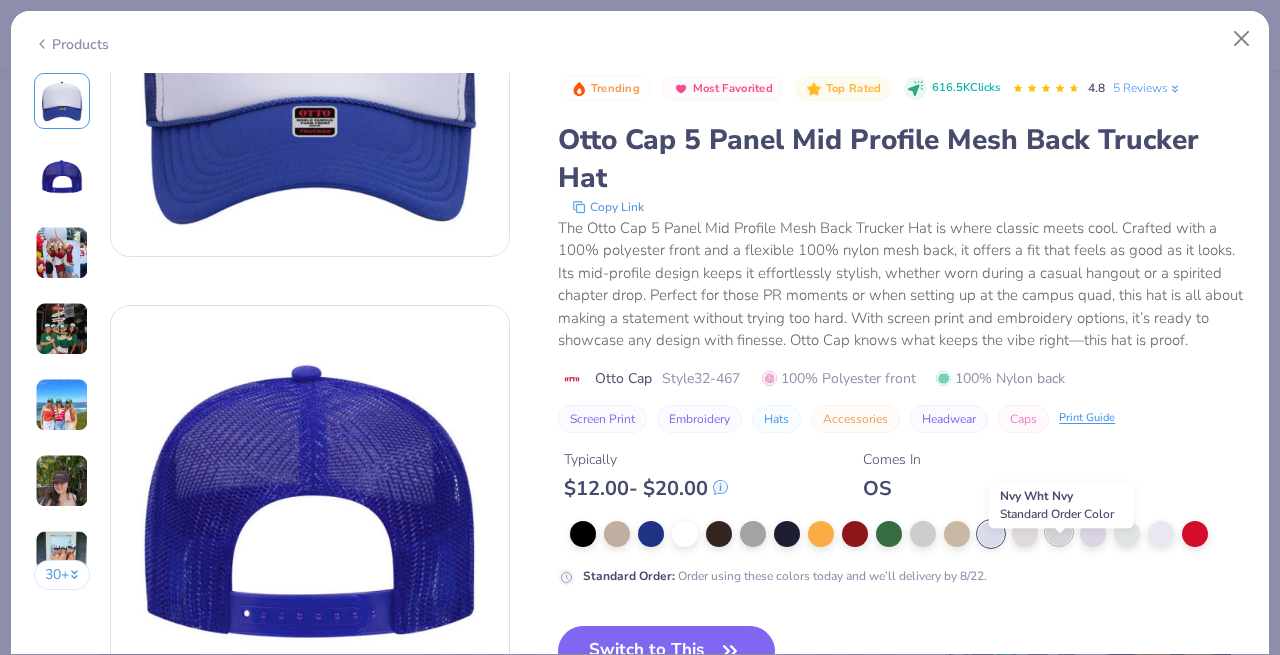 click at bounding box center (1059, 532) 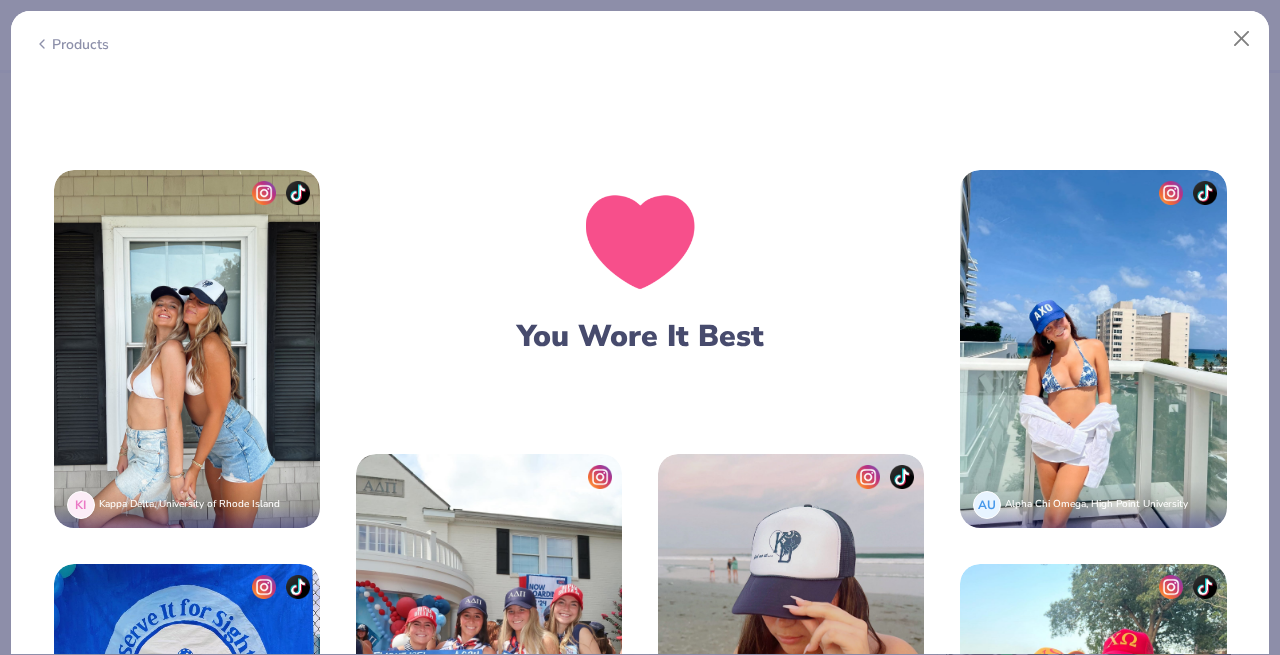 scroll, scrollTop: 2689, scrollLeft: 0, axis: vertical 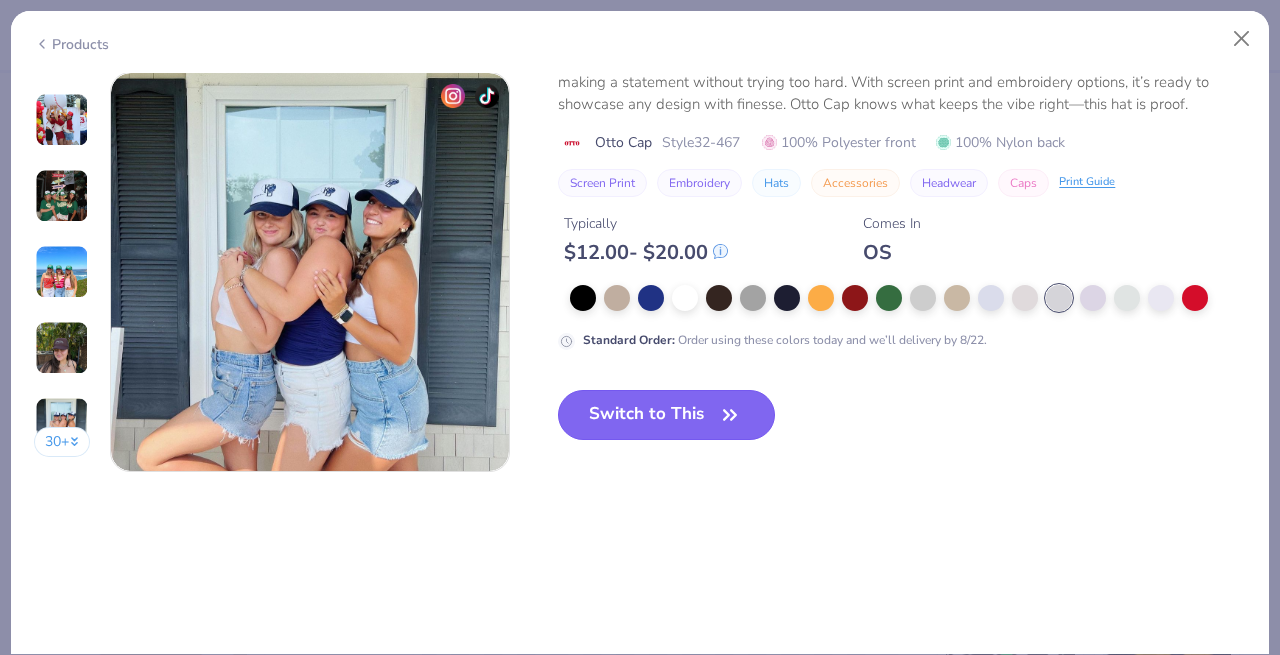click on "Switch to This" at bounding box center [666, 415] 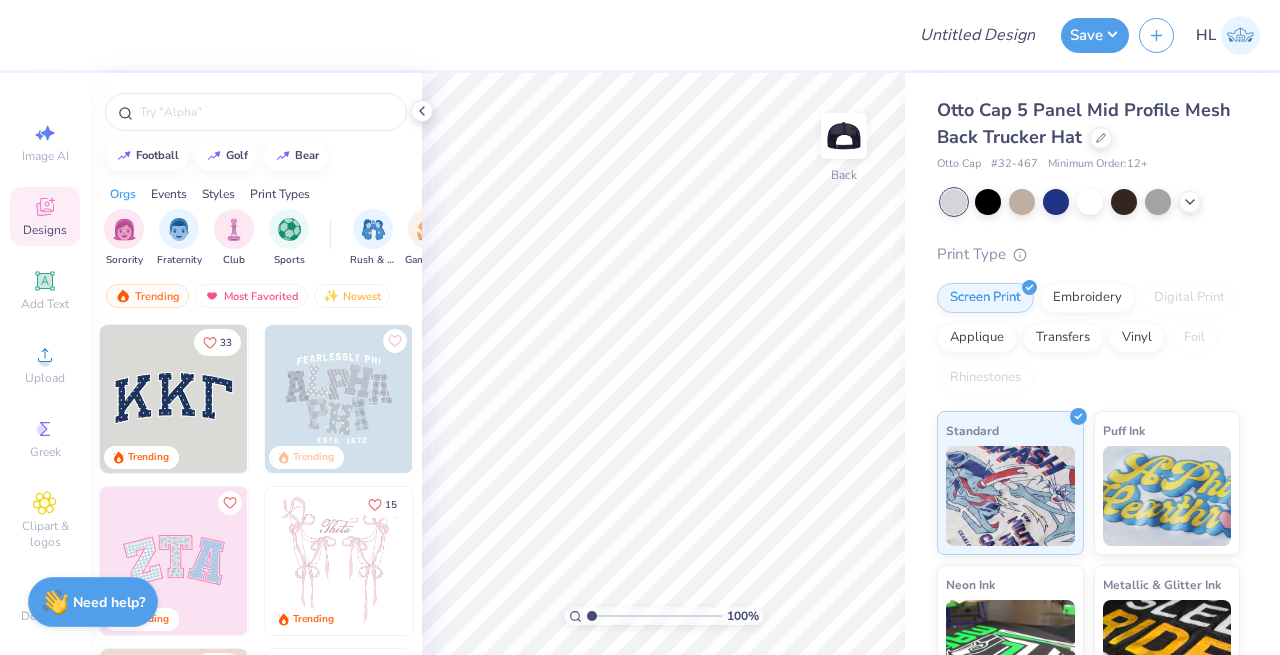 click at bounding box center [174, 399] 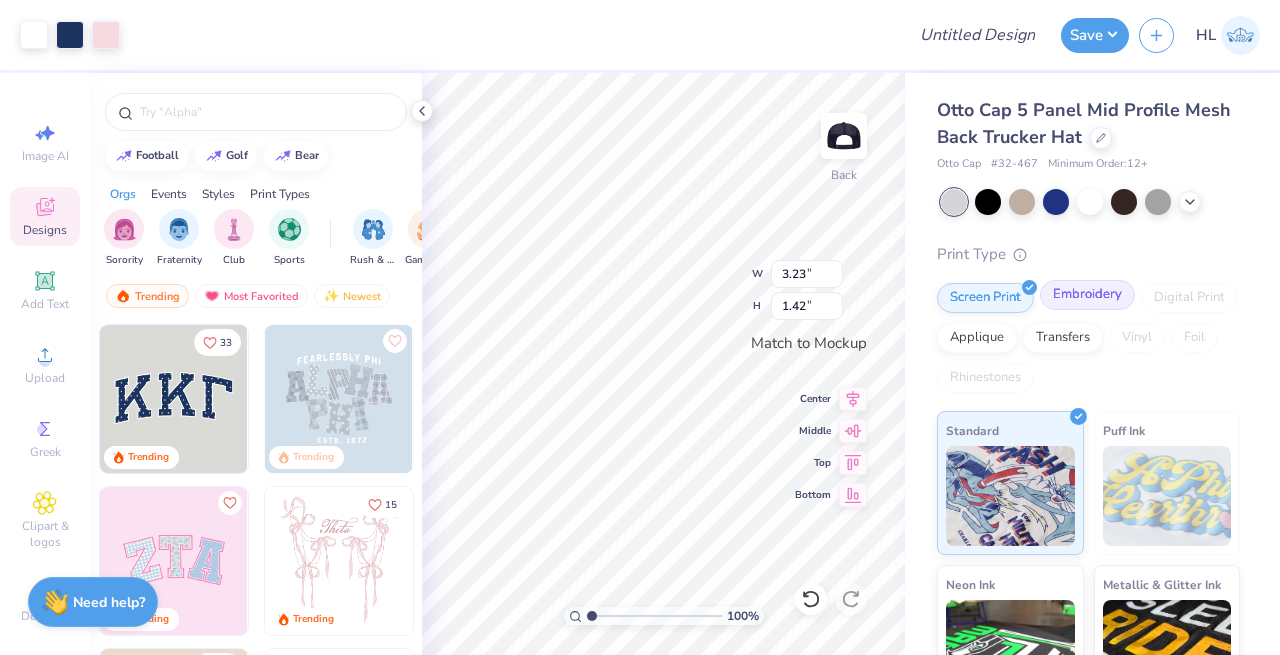 click on "Embroidery" at bounding box center (1087, 295) 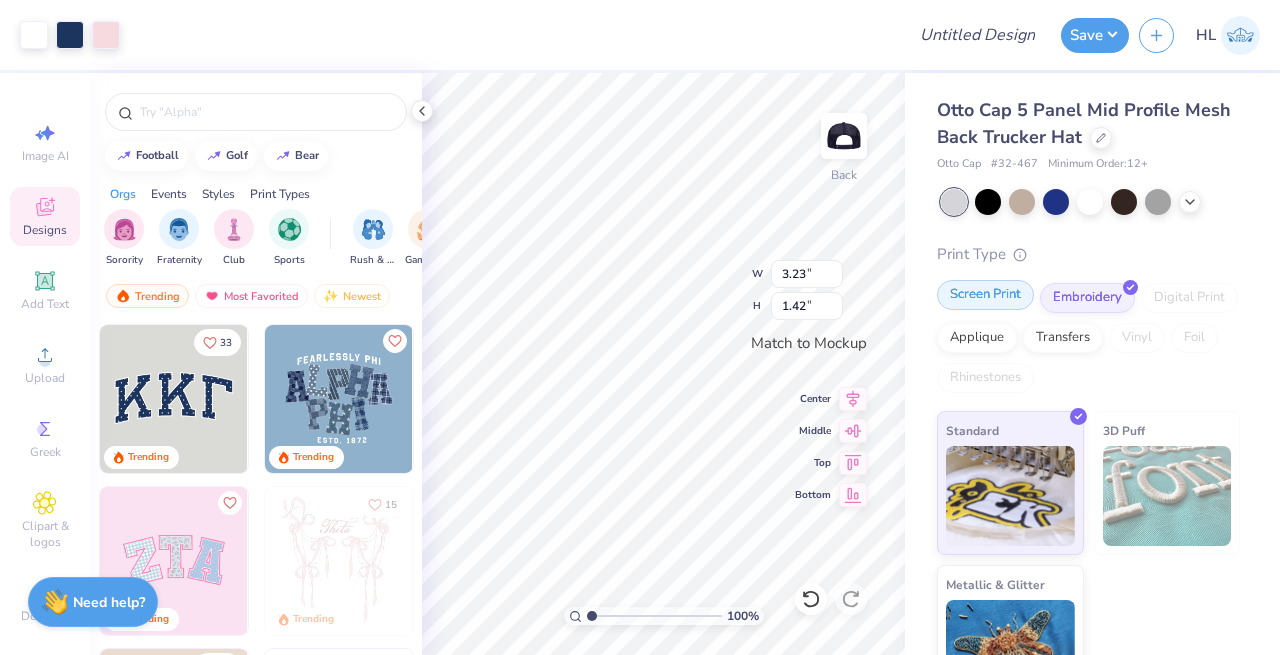 click on "Screen Print" at bounding box center [985, 295] 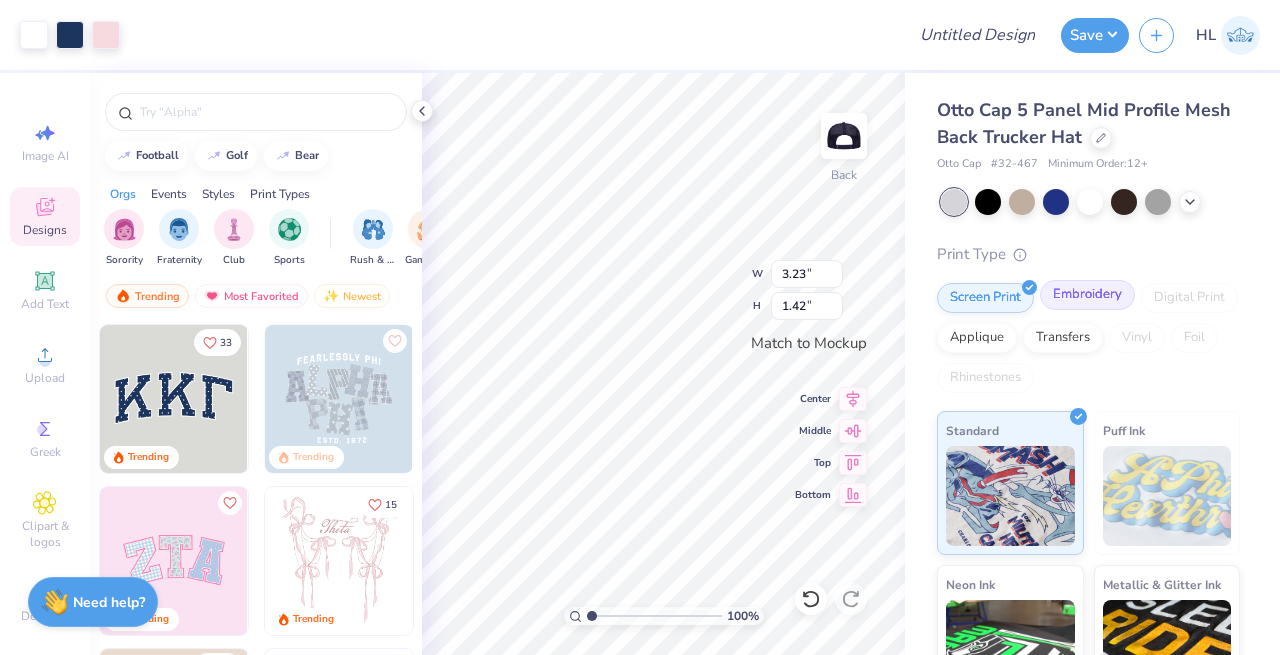 click on "Embroidery" at bounding box center (1087, 295) 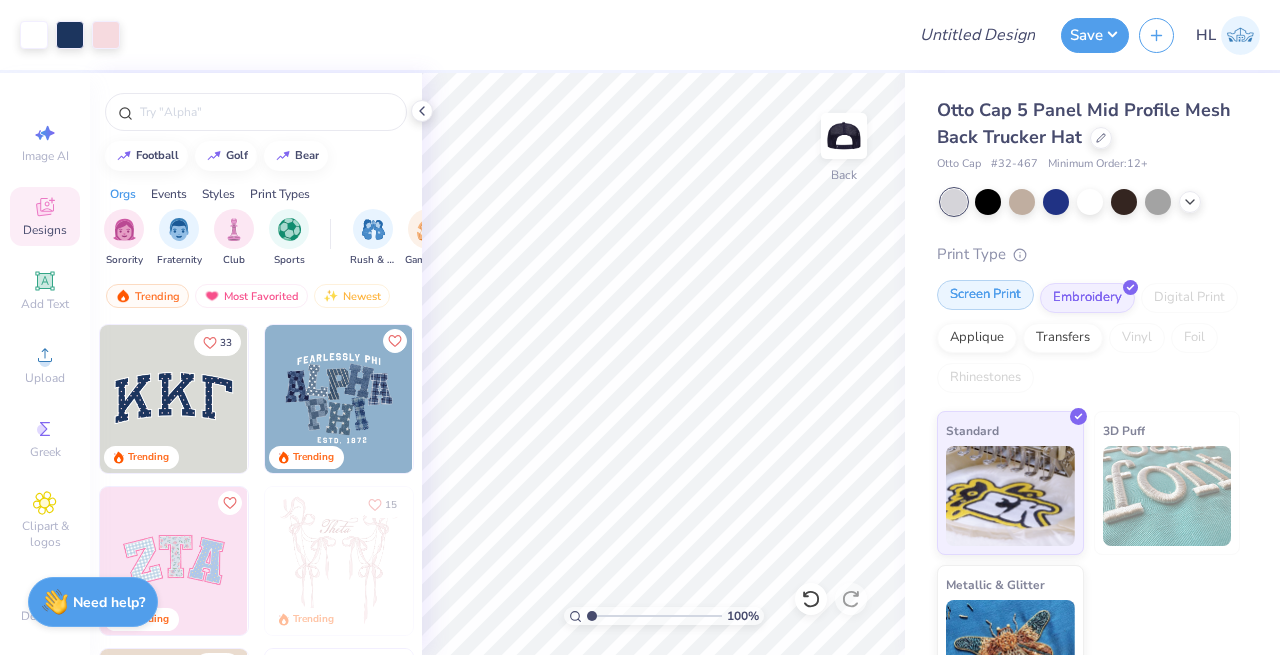 click on "Screen Print" at bounding box center [985, 295] 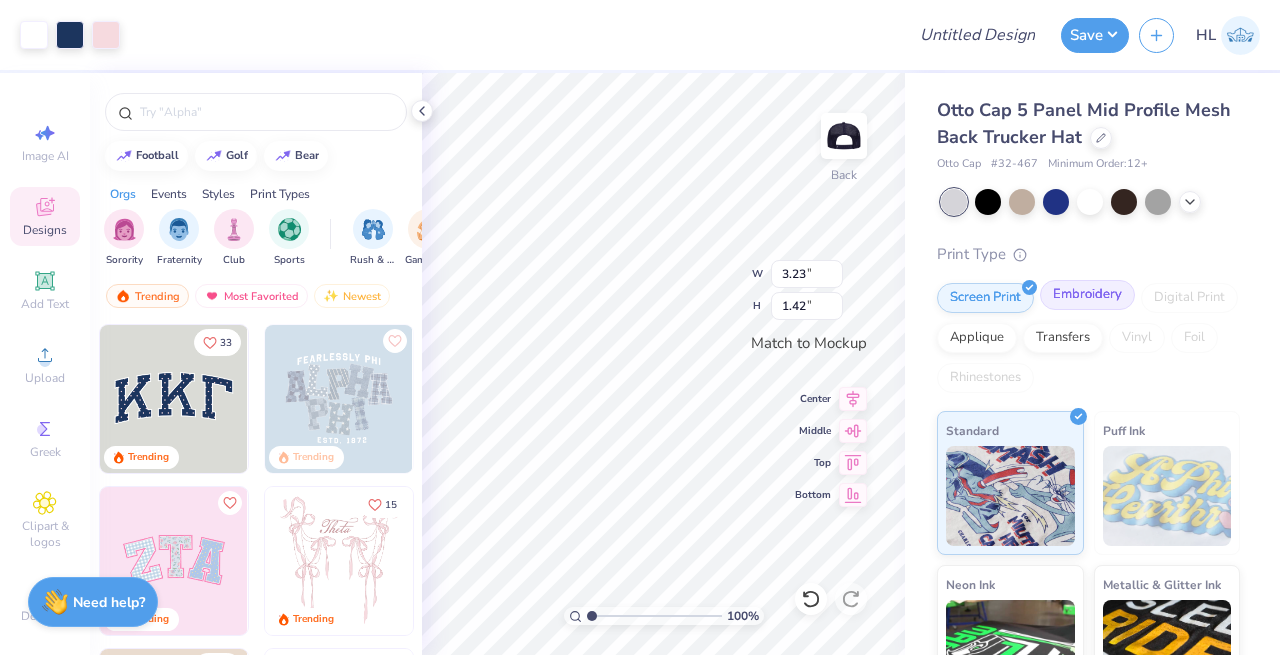 click on "Embroidery" at bounding box center [1087, 295] 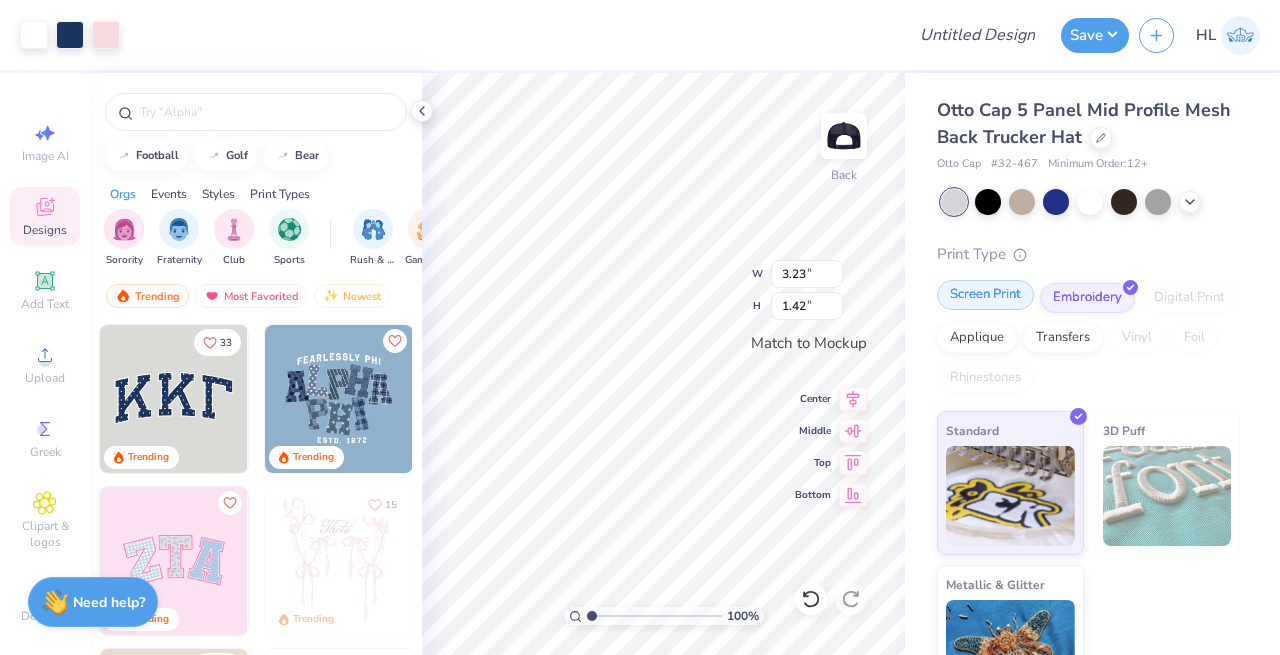 click on "Screen Print" at bounding box center [985, 295] 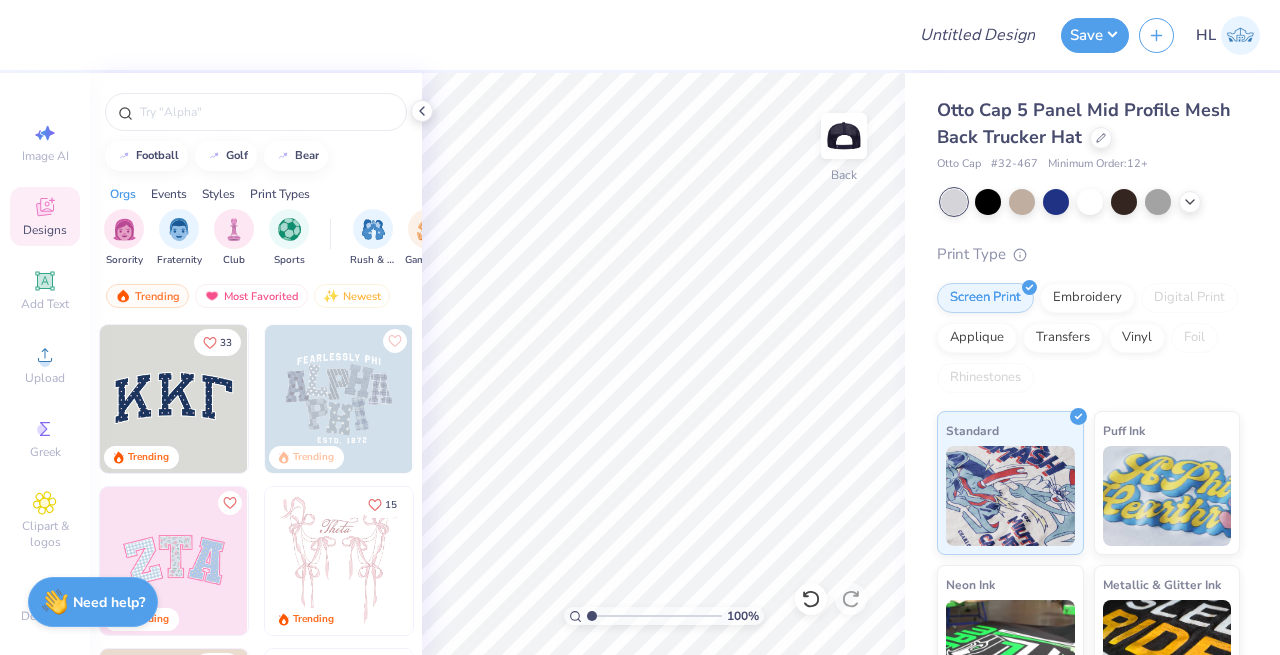 click on "Print Type Screen Print Embroidery Digital Print Applique Transfers Vinyl Foil Rhinestones Standard Puff Ink Neon Ink Metallic & Glitter Ink Glow in the Dark Ink Water based Ink" at bounding box center [1088, 553] 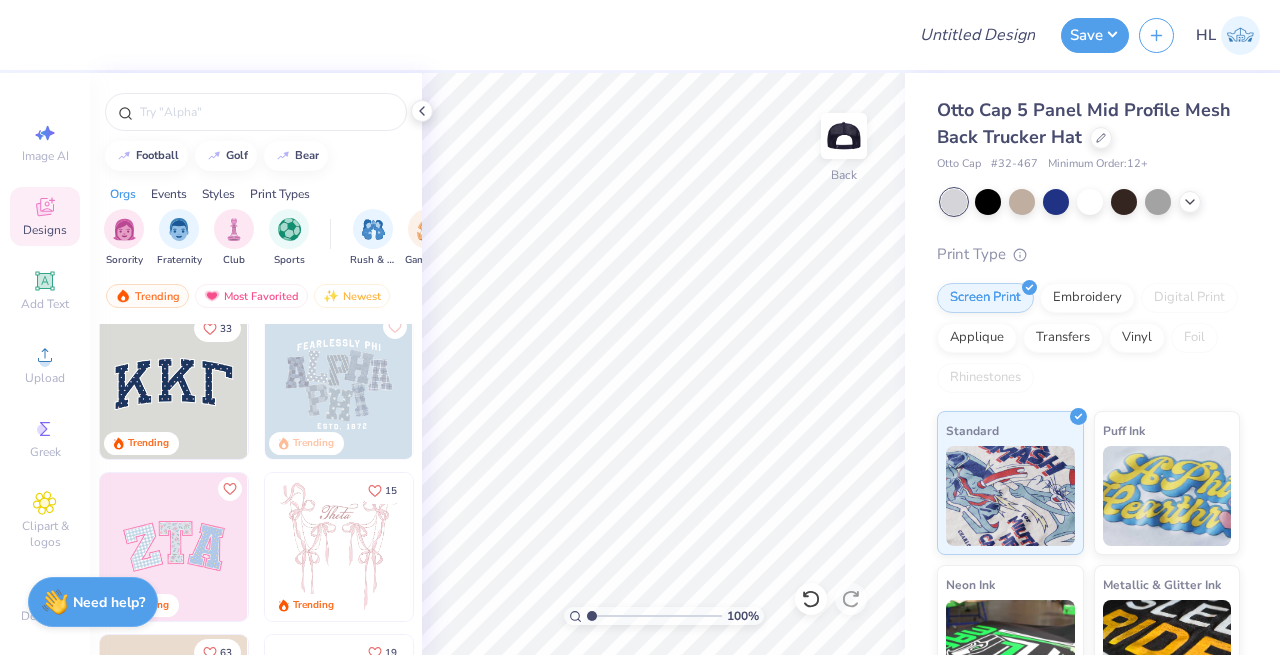 scroll, scrollTop: 0, scrollLeft: 0, axis: both 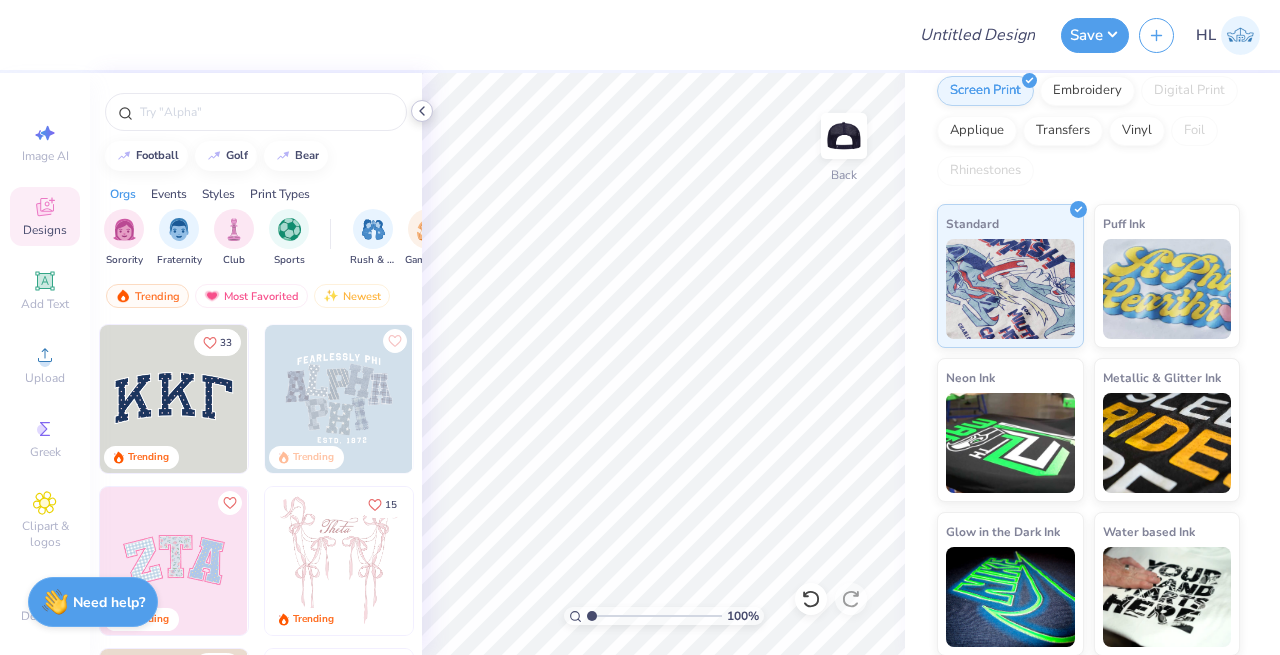 click 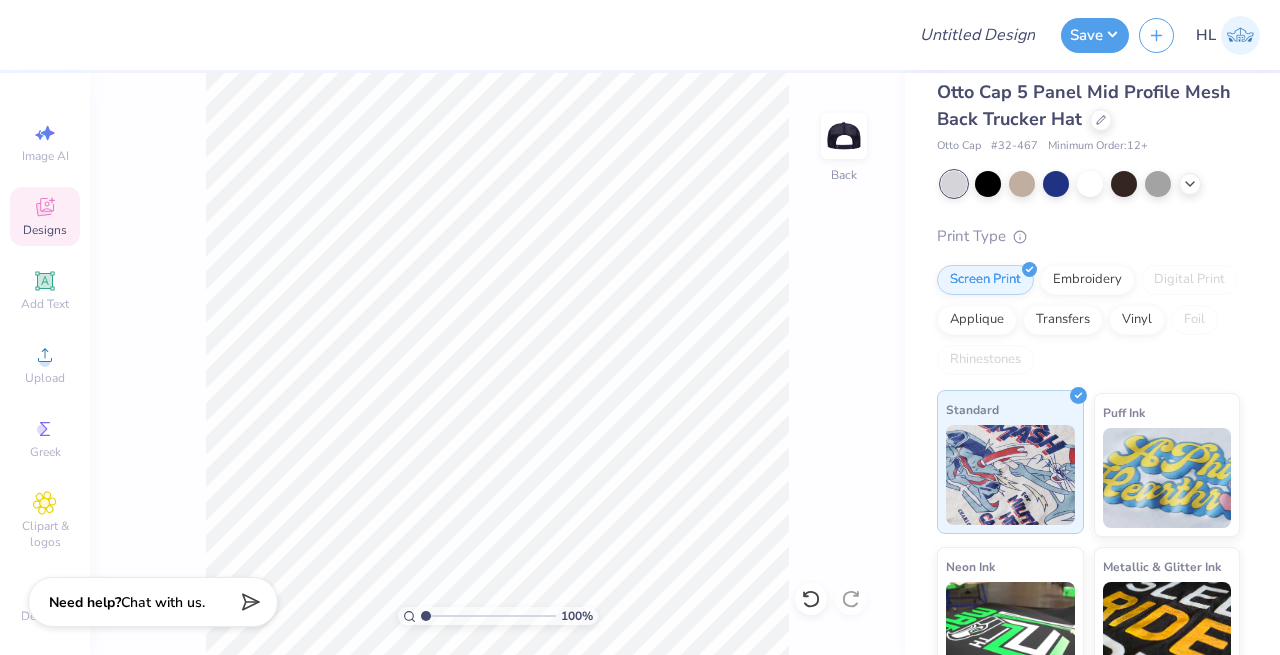 scroll, scrollTop: 0, scrollLeft: 0, axis: both 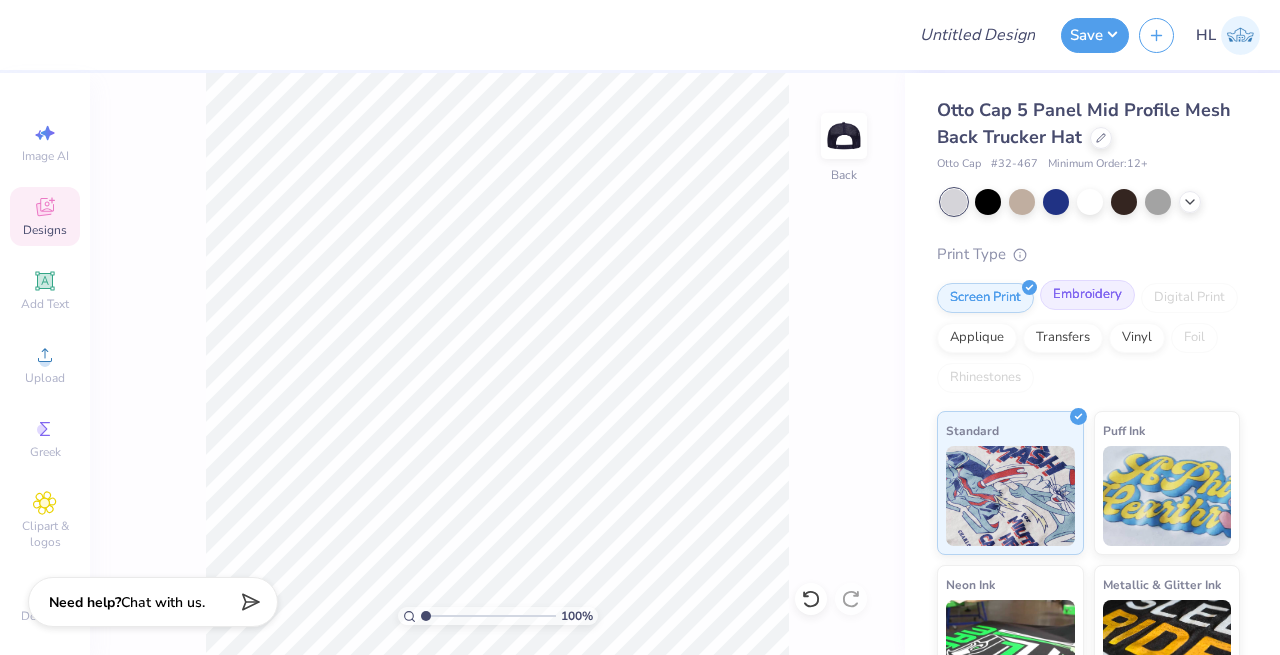 click on "Embroidery" at bounding box center [1087, 295] 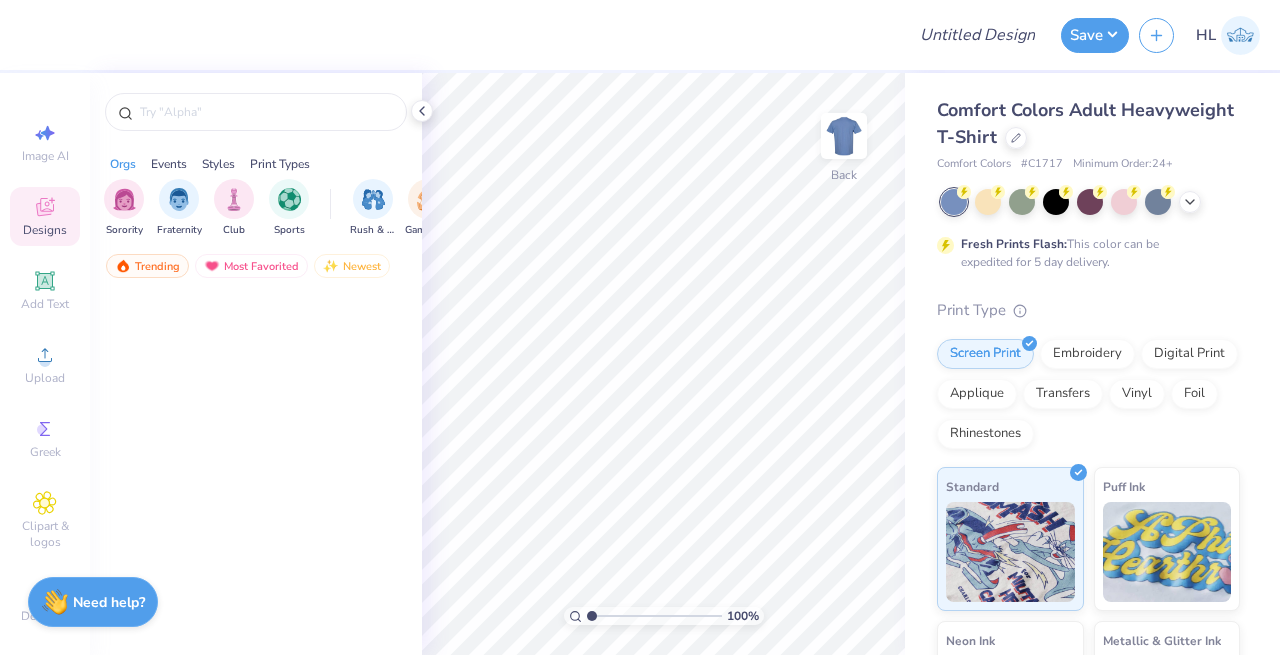 scroll, scrollTop: 0, scrollLeft: 0, axis: both 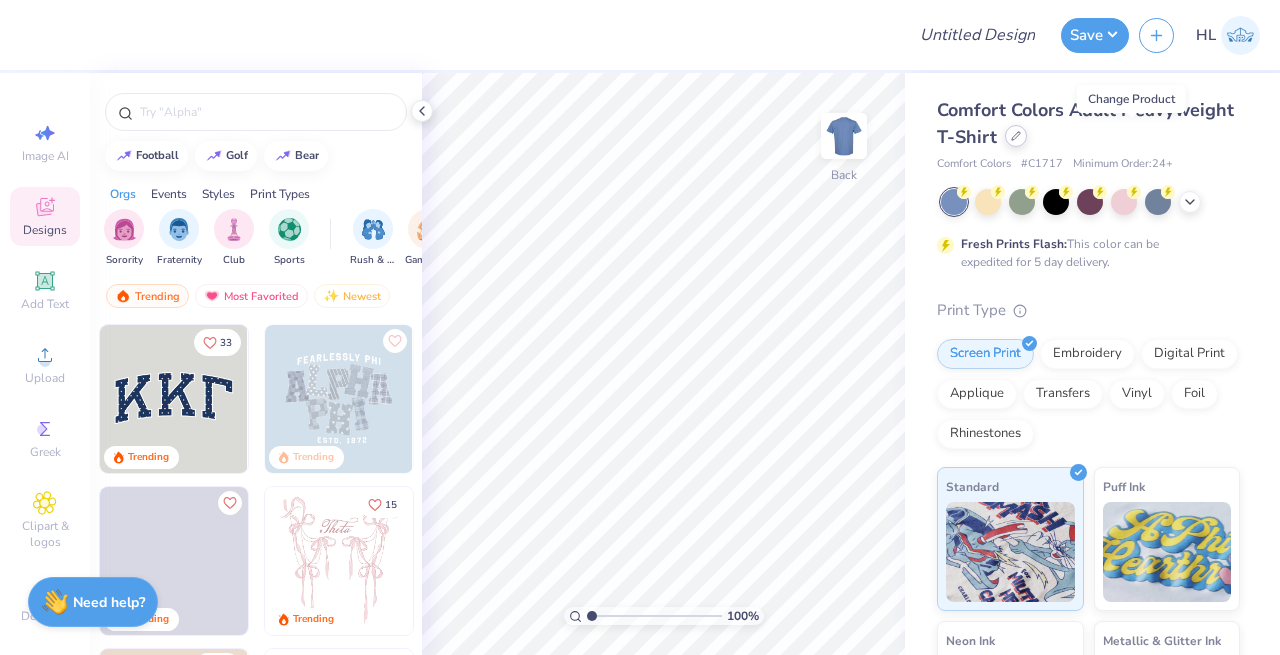 click at bounding box center [1016, 136] 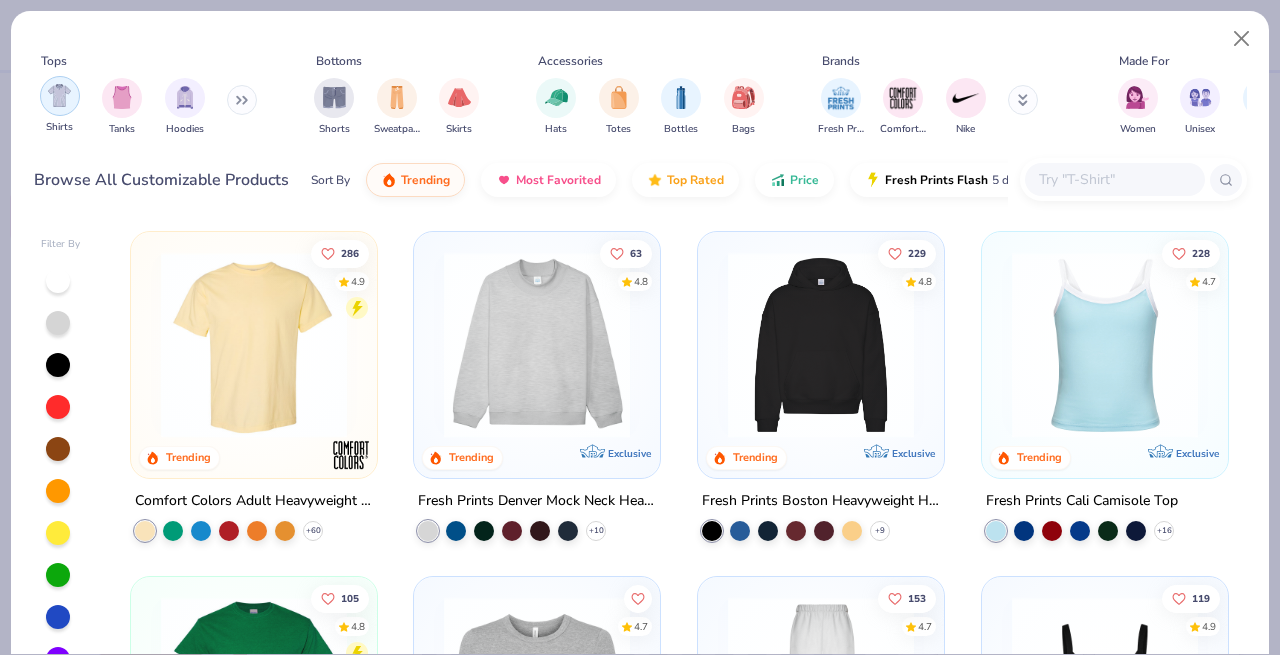 click at bounding box center (60, 96) 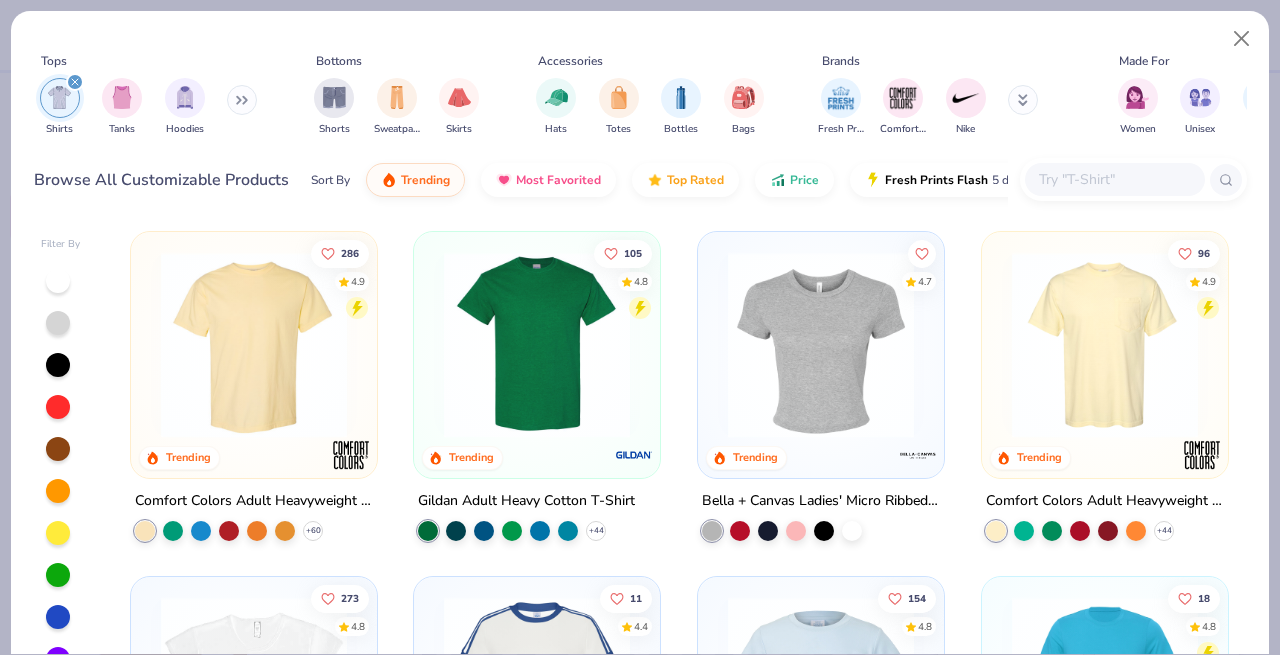 click on "Gildan Adult Heavy Cotton T-Shirt" at bounding box center [526, 501] 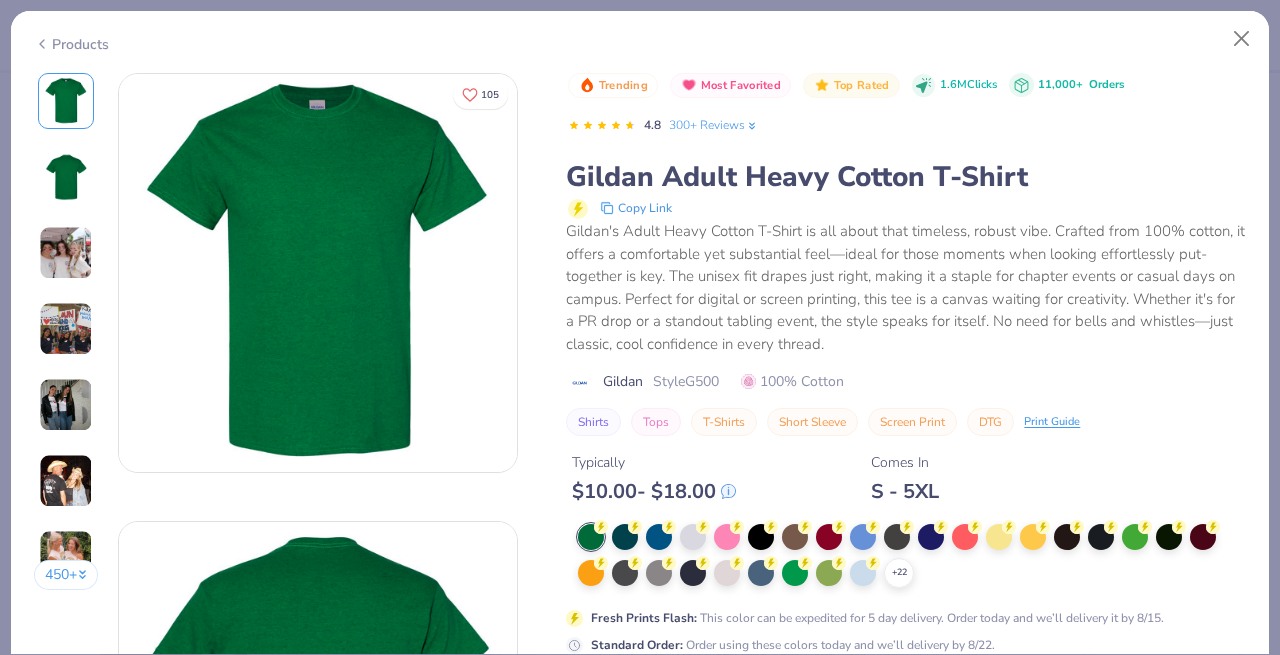 scroll, scrollTop: 81, scrollLeft: 0, axis: vertical 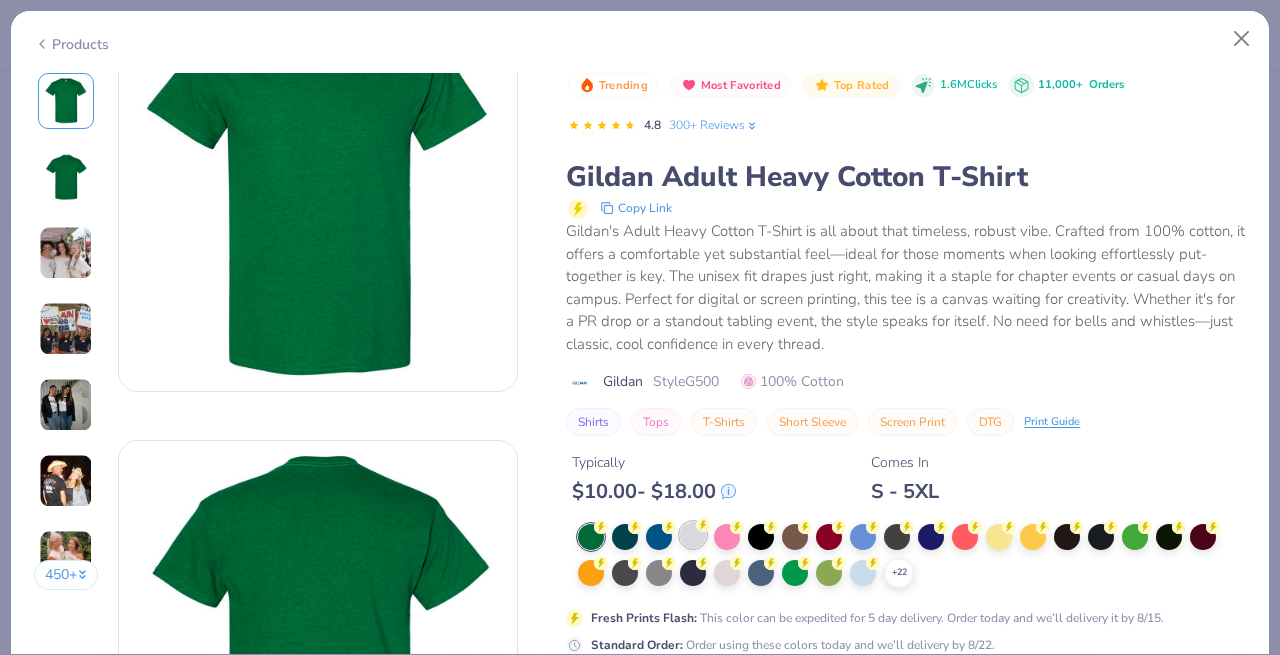 click at bounding box center (693, 535) 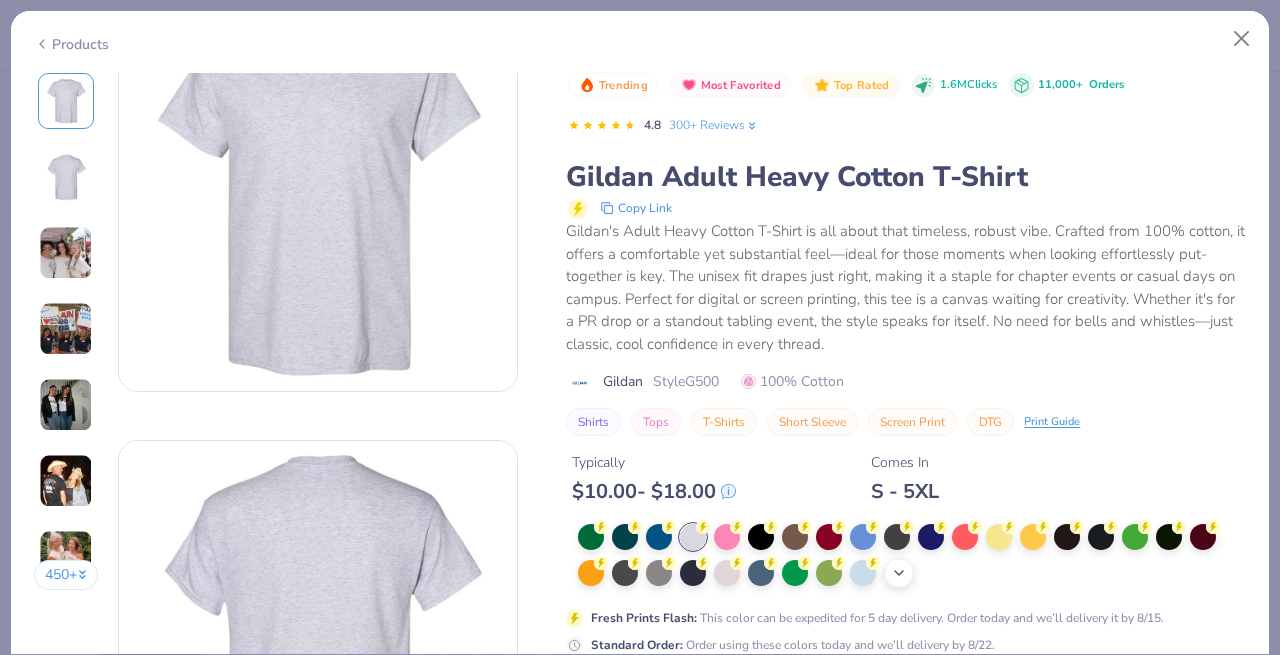 click 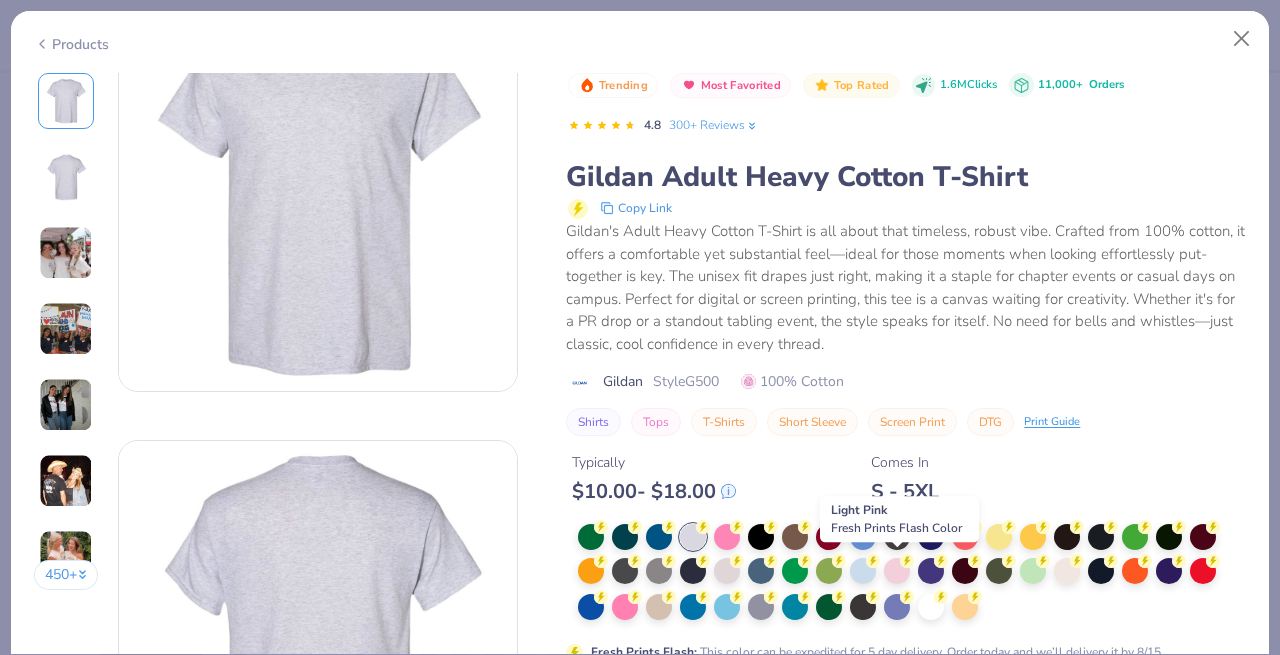 scroll, scrollTop: 107, scrollLeft: 0, axis: vertical 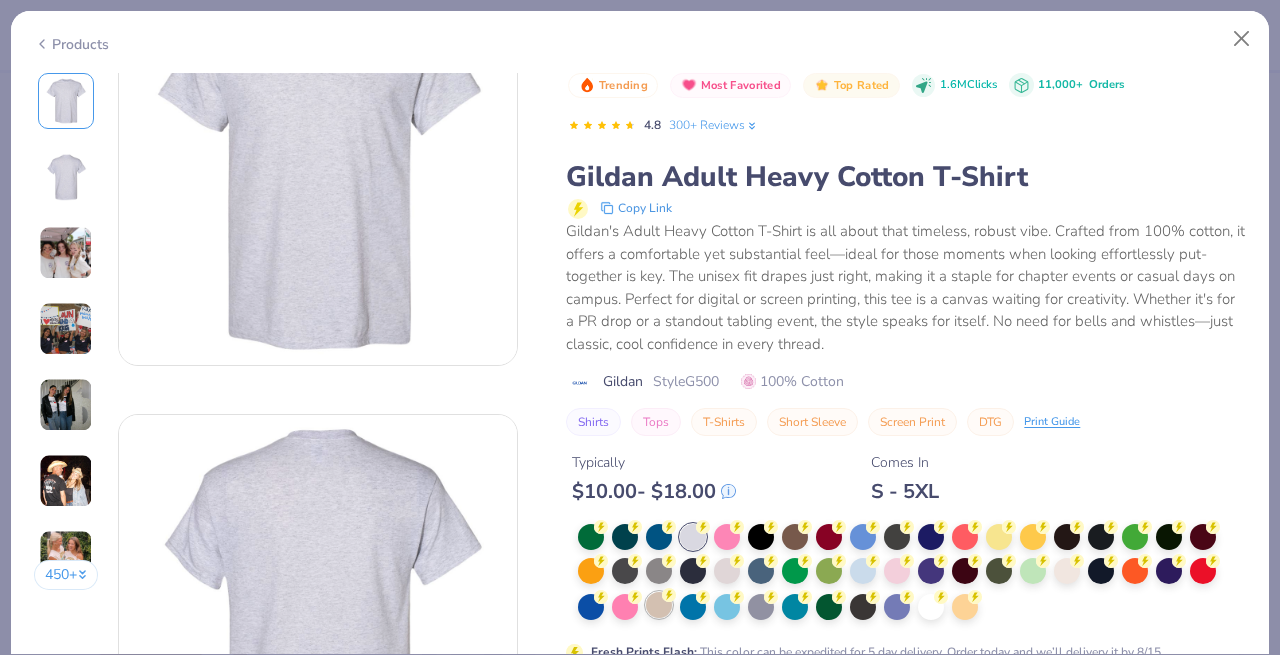 click at bounding box center [659, 605] 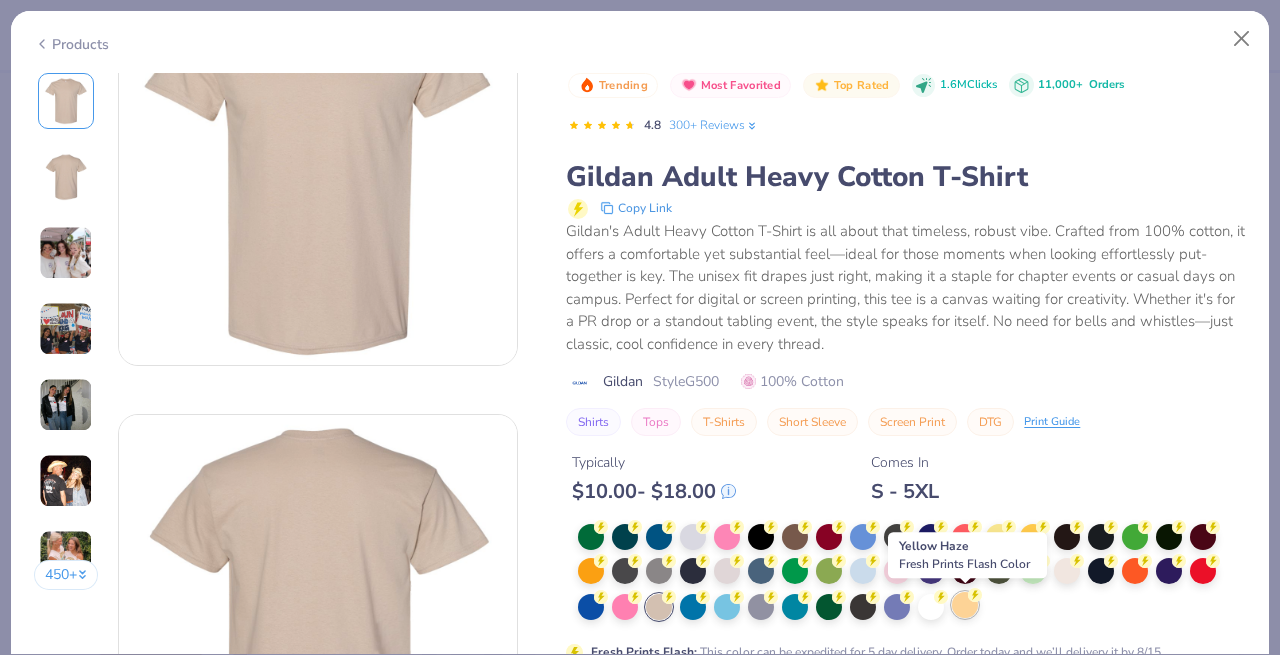click at bounding box center (965, 605) 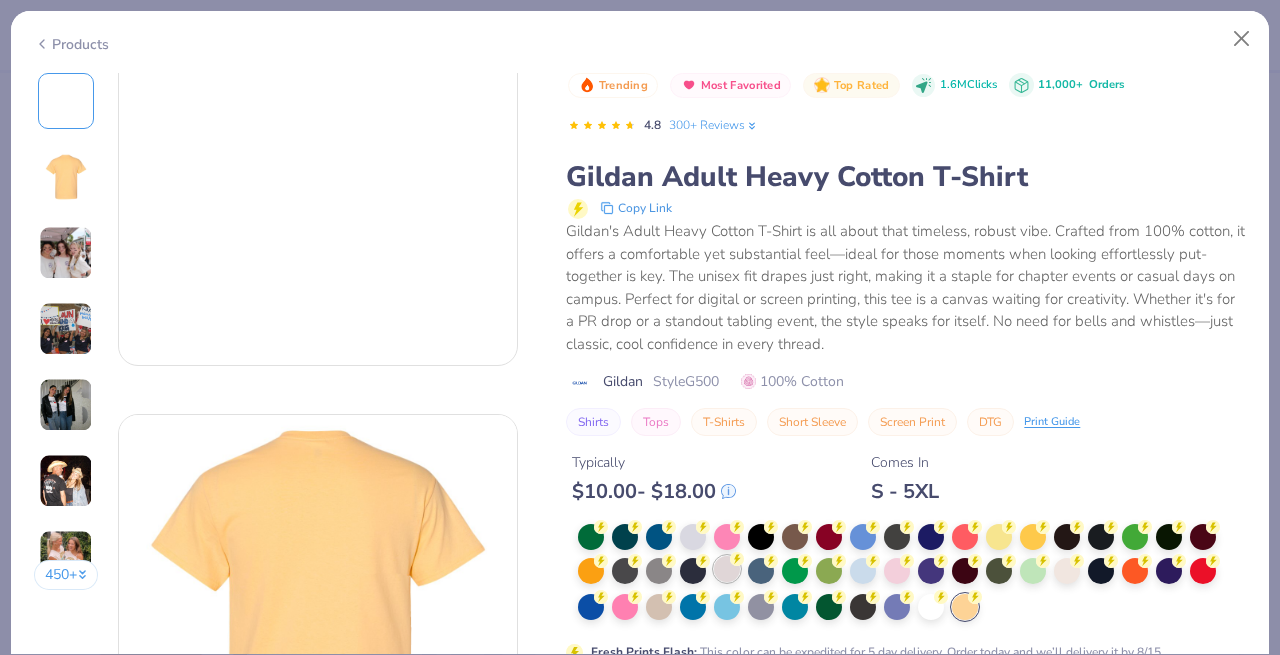 click at bounding box center (727, 569) 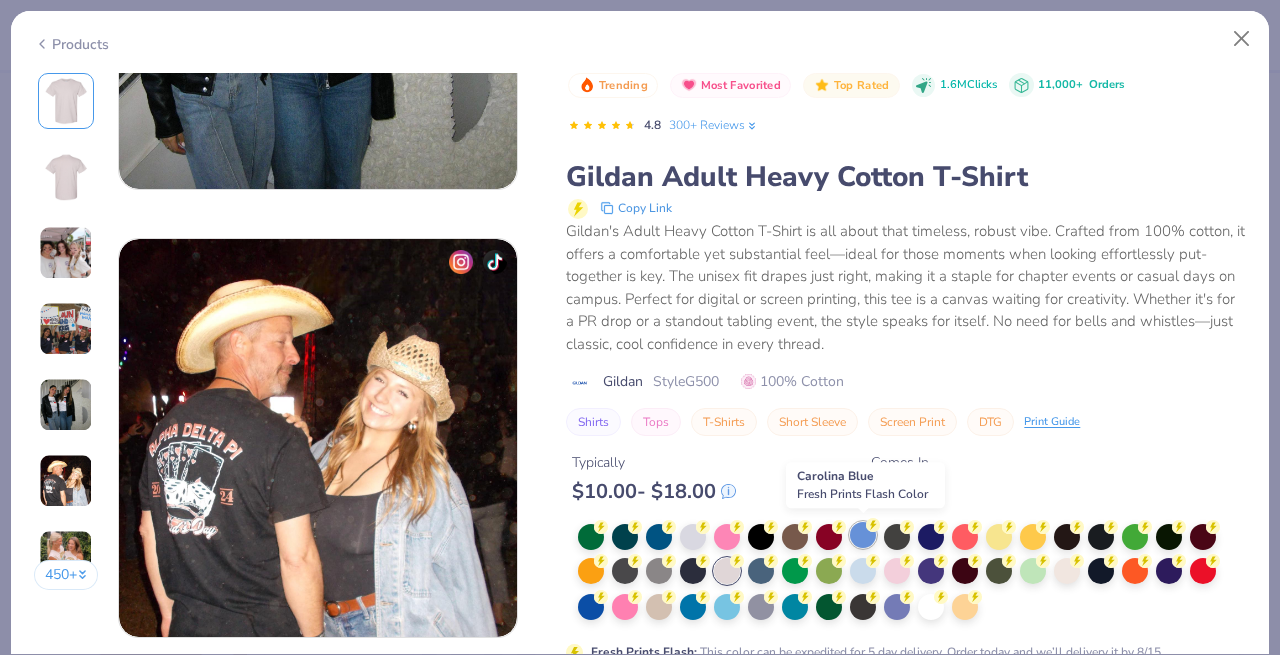 scroll, scrollTop: 2134, scrollLeft: 0, axis: vertical 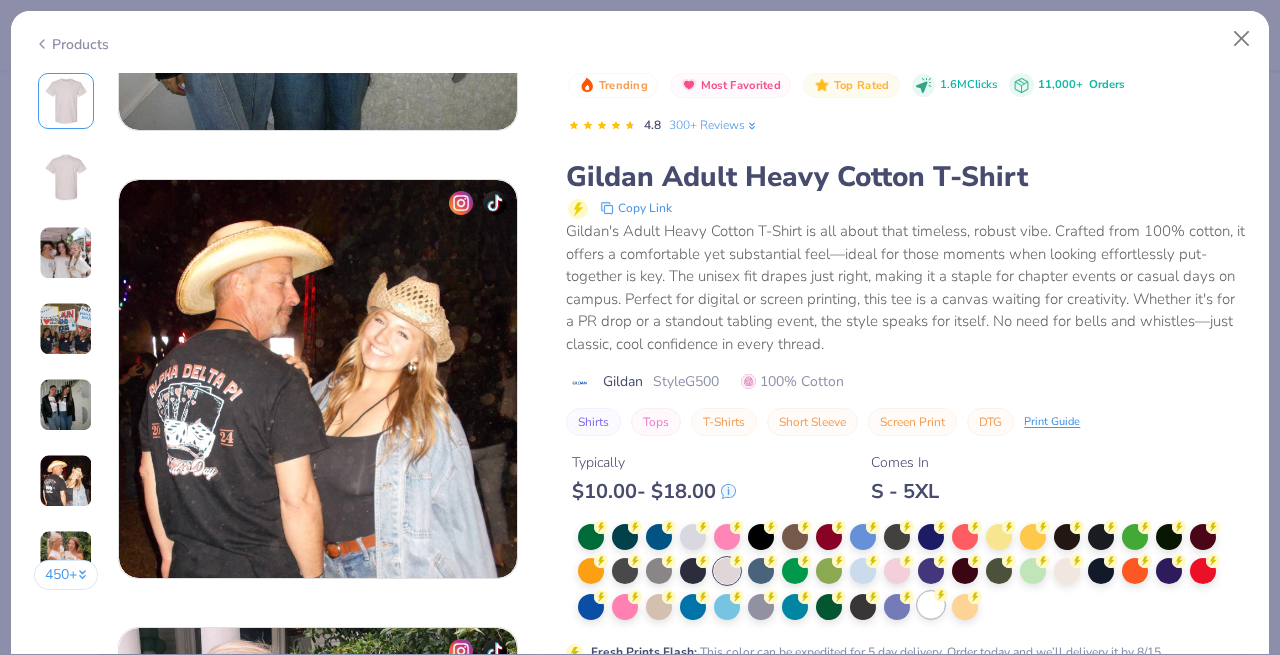 click at bounding box center [931, 605] 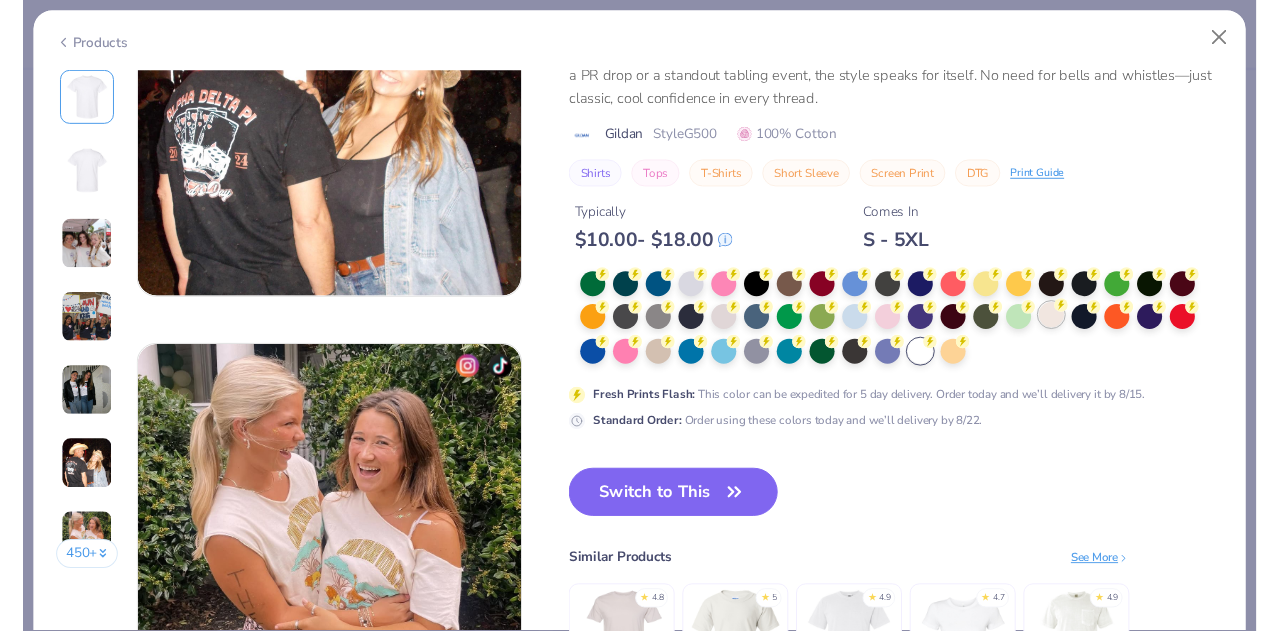 scroll, scrollTop: 2406, scrollLeft: 0, axis: vertical 